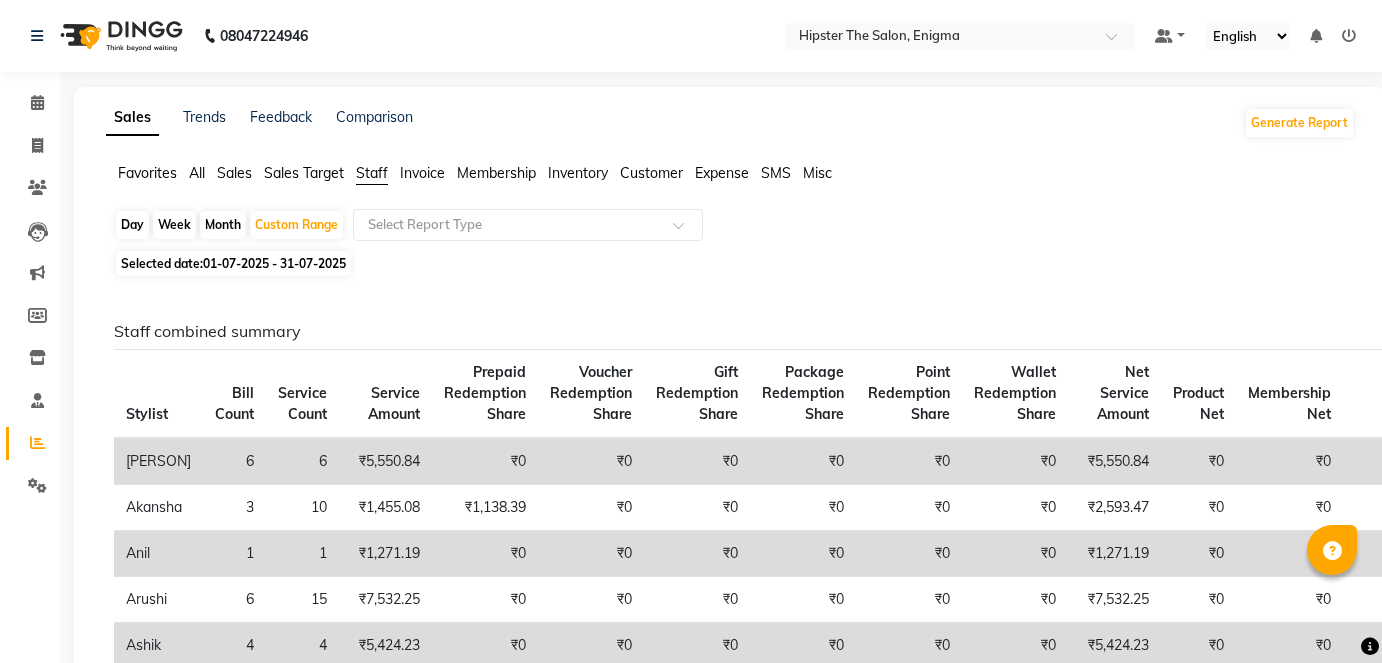 scroll, scrollTop: 668, scrollLeft: 0, axis: vertical 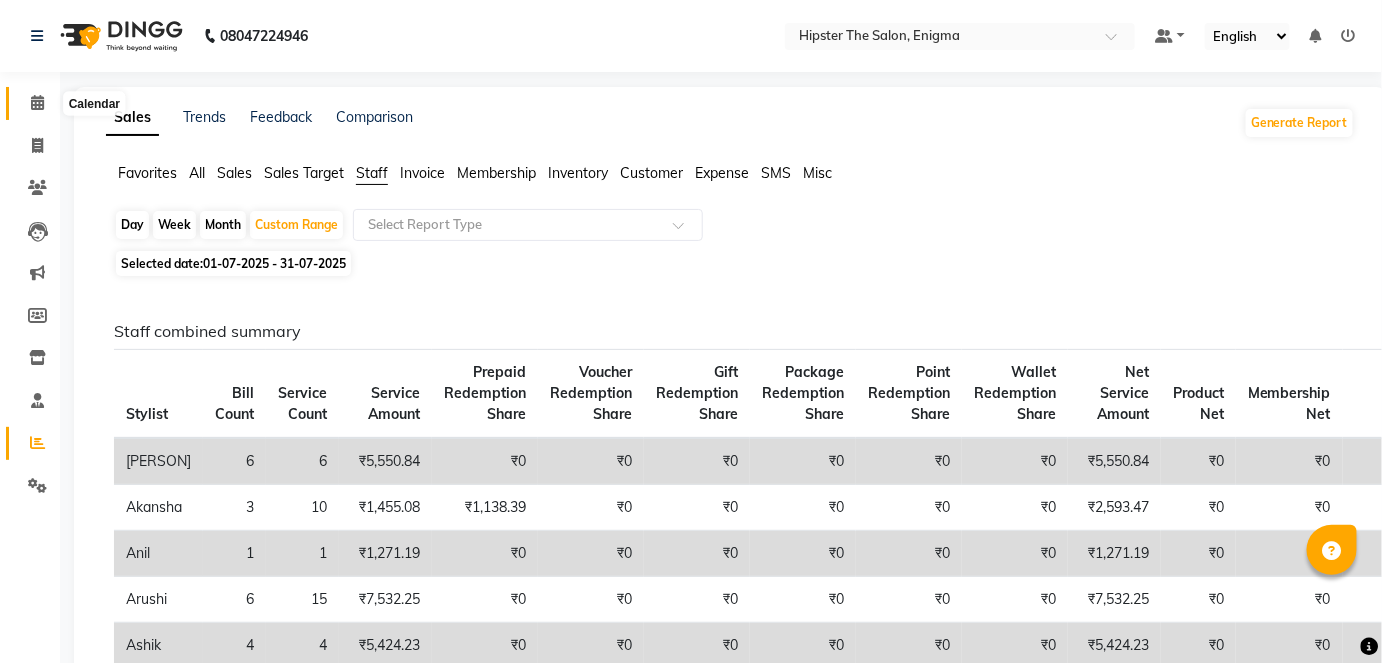 click 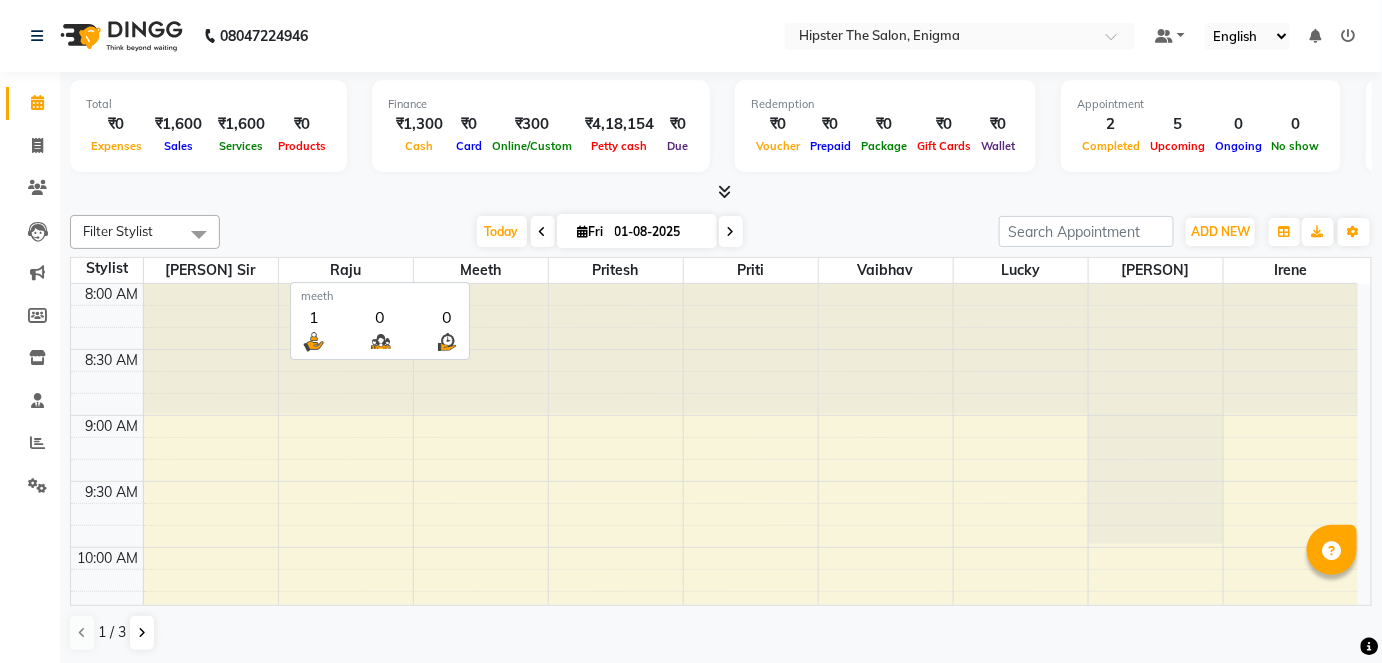scroll, scrollTop: 0, scrollLeft: 0, axis: both 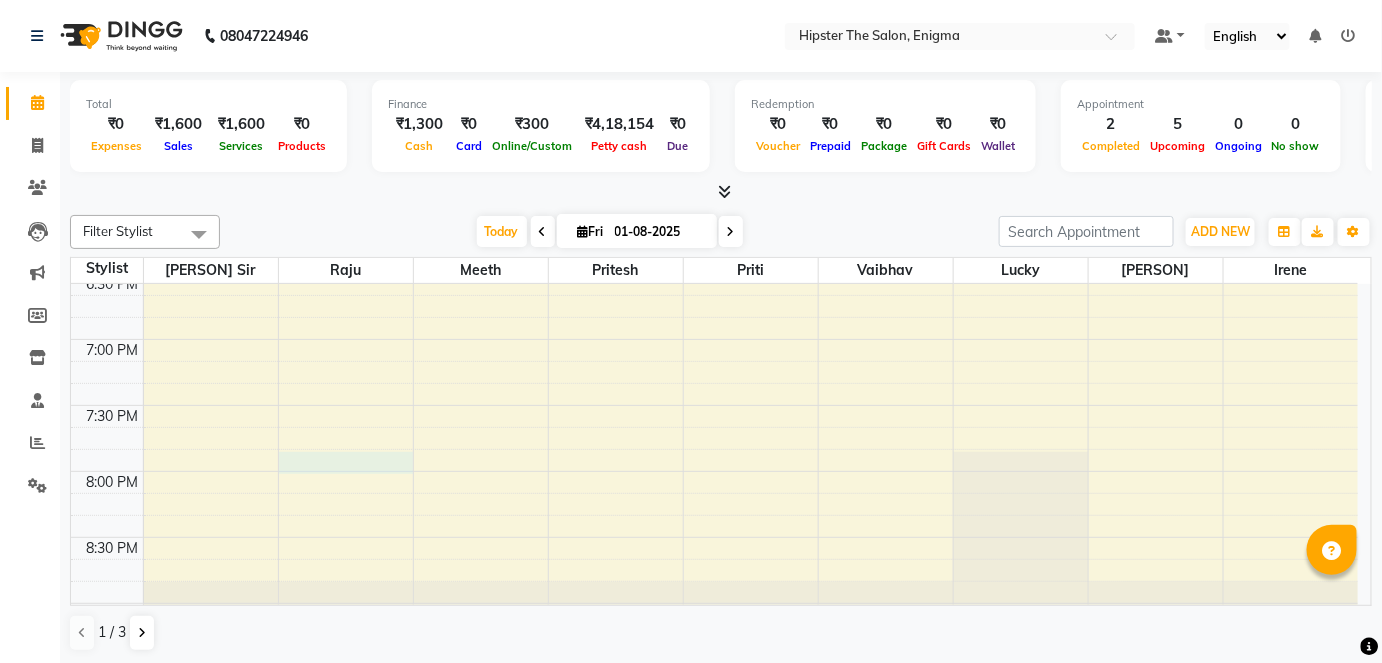 click on "[TIME] [TIME] [TIME] [TIME] [TIME] [TIME] [TIME] [TIME] [TIME] [TIME] [TIME] [TIME] [TIME] [TIME] [TIME] [TIME] [TIME] [TIME] [TIME] [TIME] [TIME] [TIME] [TIME] [TIME] [TIME] [TIME] [TIME] [TIME] [PERSON], TK04, [TIME] - [TIME], Head Massage Head Massage Aroma Oil,Hair Wash & Blast Dry Hair Wash & Blast Dry - Women's [PERSON], TK01, [TIME] - [TIME], Hair Colour (Inward Pricing) Root Touch Up 1 Inch [PERSON], TK05, [TIME] - [TIME], Haircuts Women's Haircut - Senior Stylist [PERSON], TK03, [TIME] - [TIME], Haircuts Men's Haircut - Junior Stylist [PERSON], TK02, [TIME] - [TIME], Pedicure Classic Pedicure [PERSON], TK02, [TIME] - [TIME], Gel Polish Gel Polish Hand [PERSON], TK01, [TIME] - [TIME], Massage Therapies Swedish Massage 60 Mins" at bounding box center [714, -189] 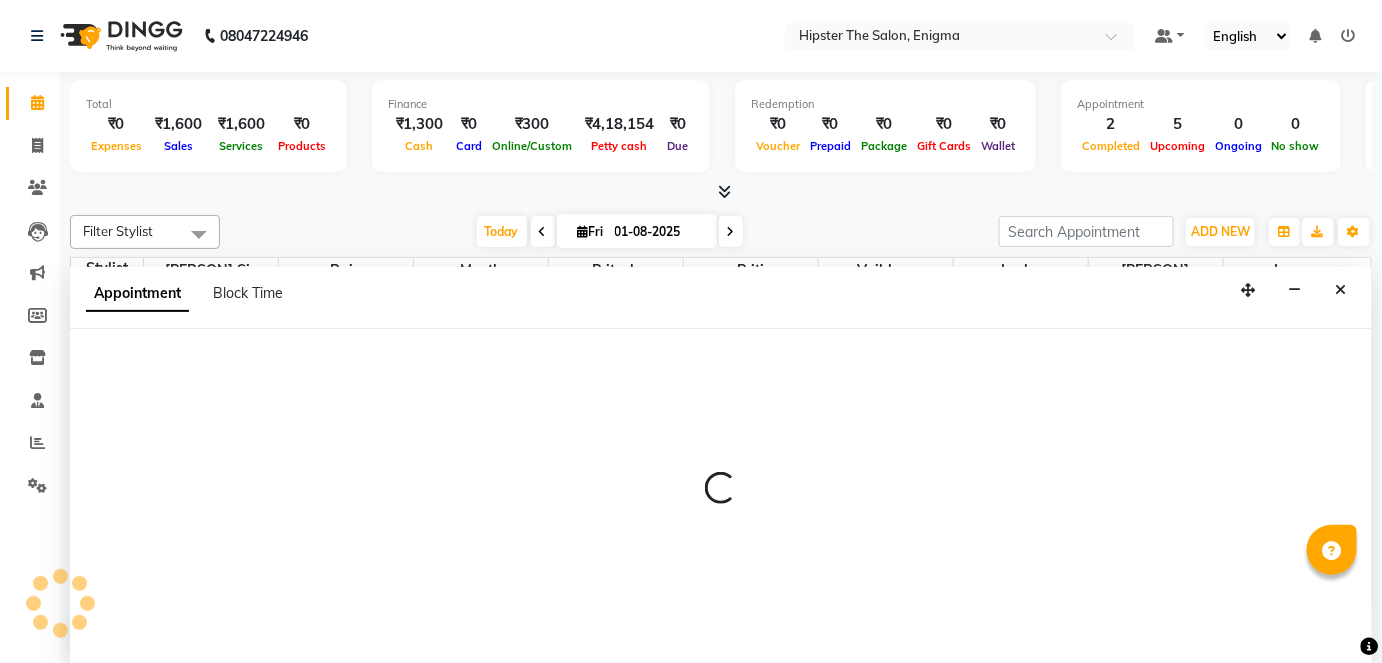 select on "27612" 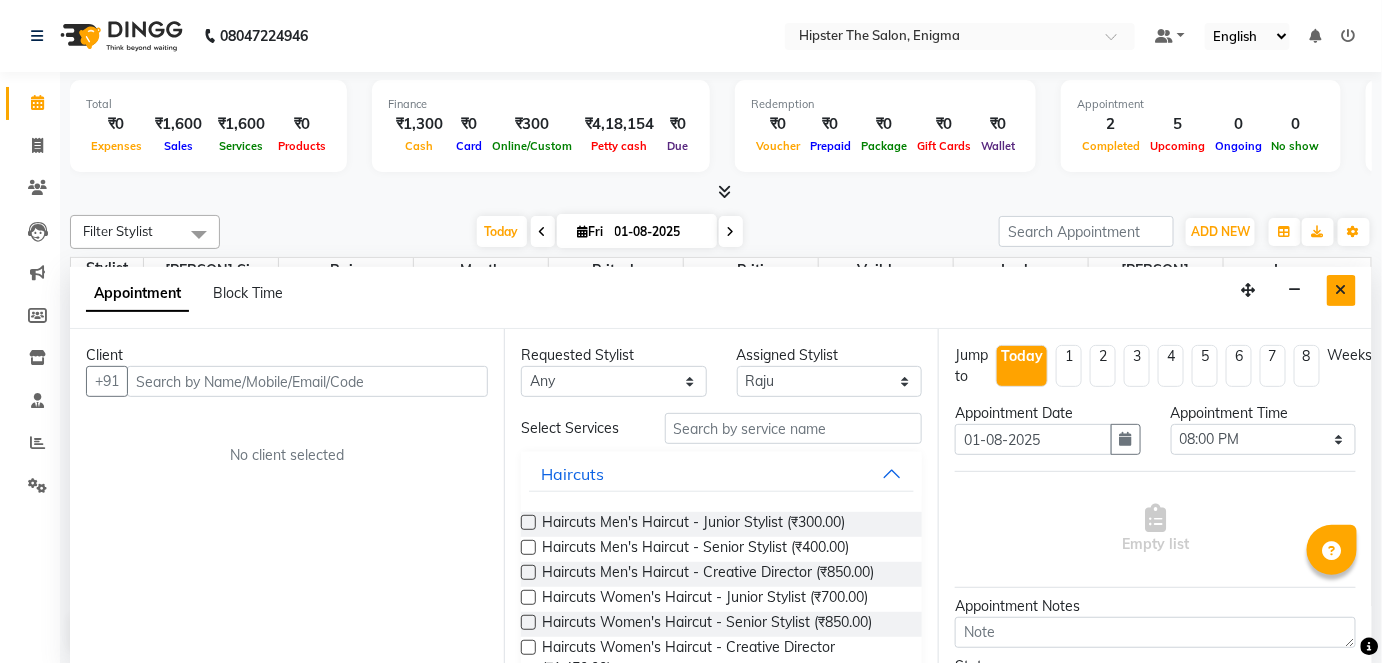 click at bounding box center [1341, 290] 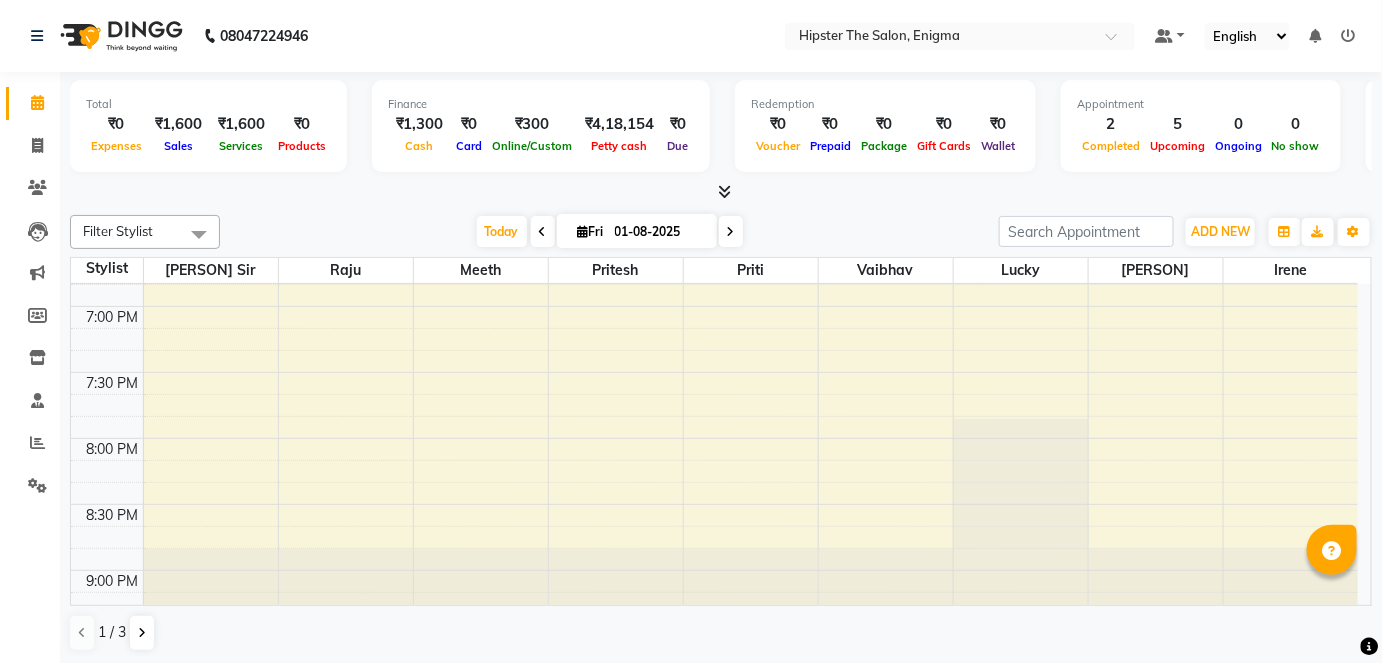 scroll, scrollTop: 1429, scrollLeft: 0, axis: vertical 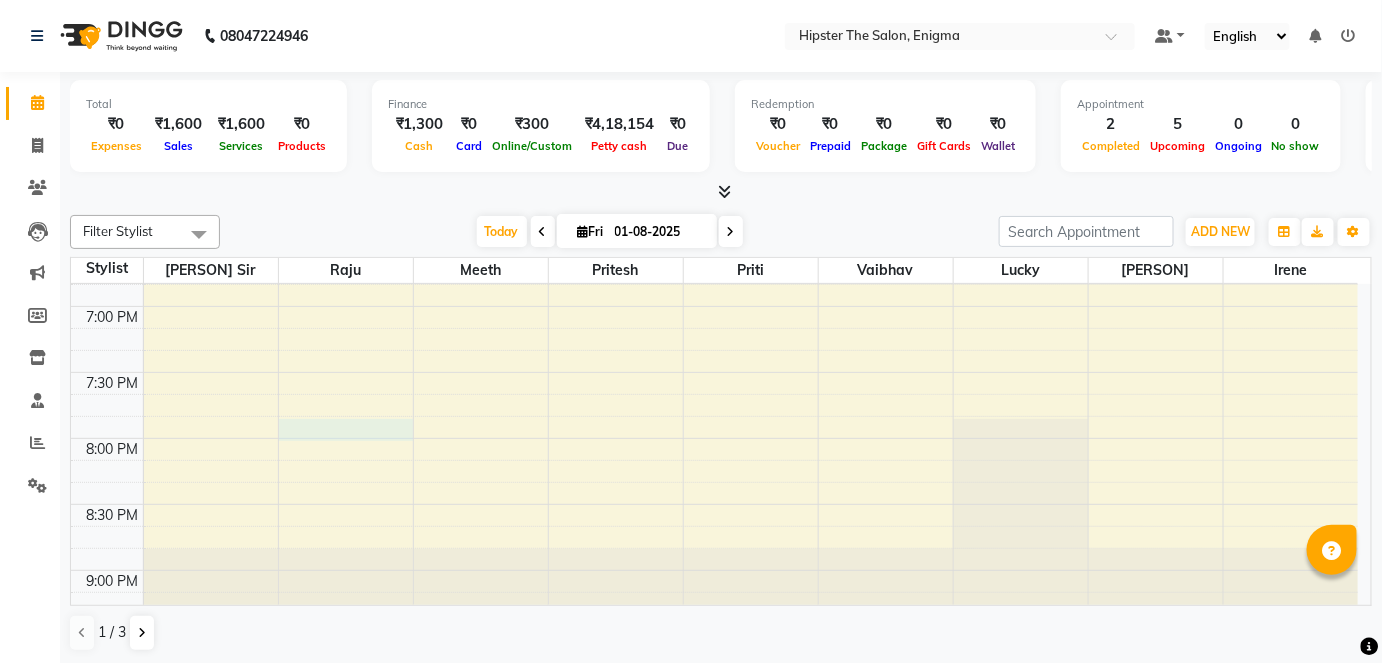 click on "[TIME] [TIME] [TIME] [TIME] [TIME] [TIME] [TIME] [TIME] [TIME] [TIME] [TIME] [TIME] [TIME] [TIME] [TIME] [TIME] [TIME] [TIME] [TIME] [TIME] [TIME] [TIME] [TIME] [TIME] [TIME] [TIME] [TIME] [TIME] [PERSON], TK04, [TIME] - [TIME], Head Massage Head Massage Aroma Oil,Hair Wash & Blast Dry Hair Wash & Blast Dry - Women's [PERSON], TK01, [TIME] - [TIME], Hair Colour (Inward Pricing) Root Touch Up 1 Inch [PERSON], TK05, [TIME] - [TIME], Haircuts Women's Haircut - Senior Stylist [PERSON], TK03, [TIME] - [TIME], Haircuts Men's Haircut - Junior Stylist [PERSON], TK02, [TIME] - [TIME], Pedicure Classic Pedicure [PERSON], TK02, [TIME] - [TIME], Gel Polish Gel Polish Hand [PERSON], TK01, [TIME] - [TIME], Massage Therapies Swedish Massage 60 Mins" at bounding box center [714, -222] 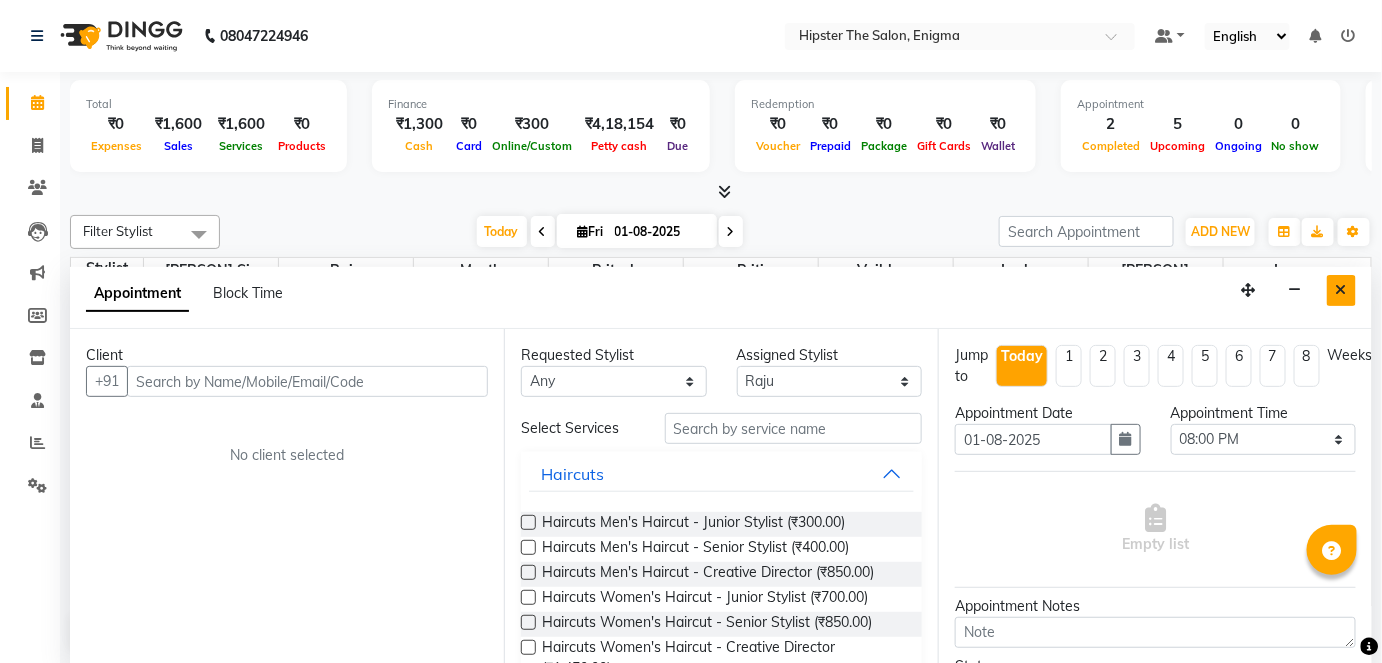 click at bounding box center (1341, 290) 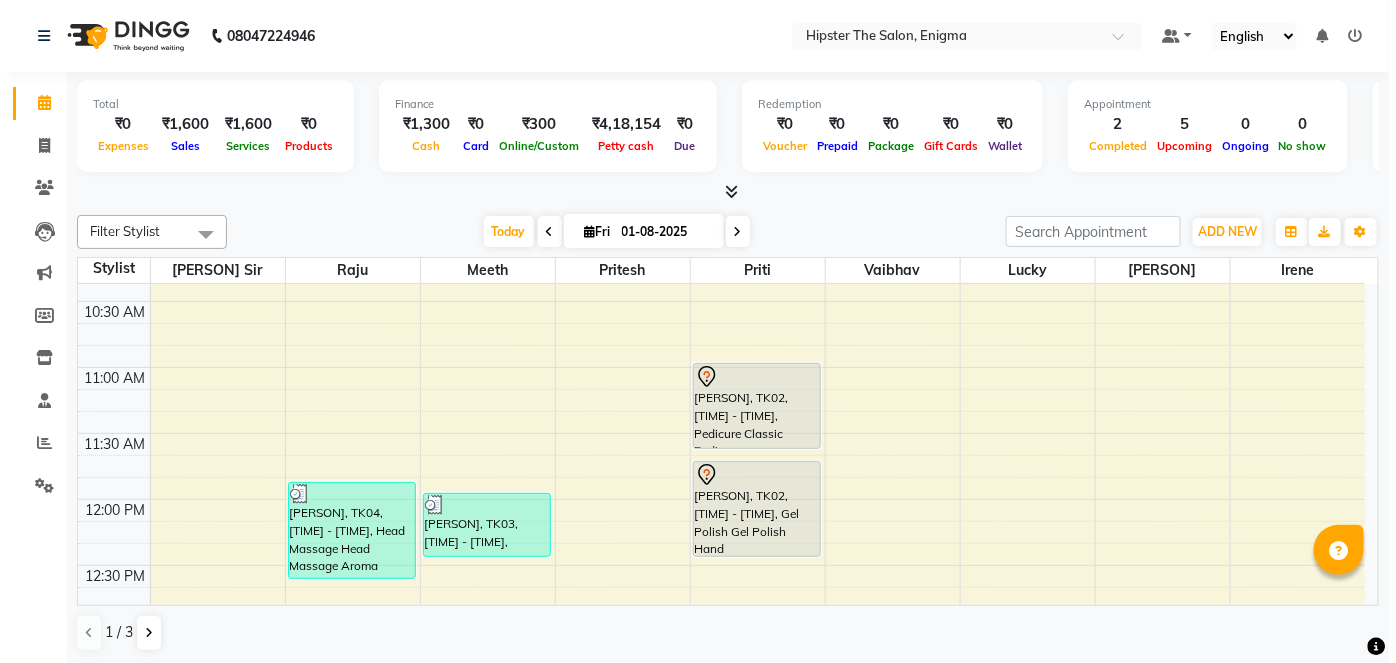 scroll, scrollTop: 290, scrollLeft: 0, axis: vertical 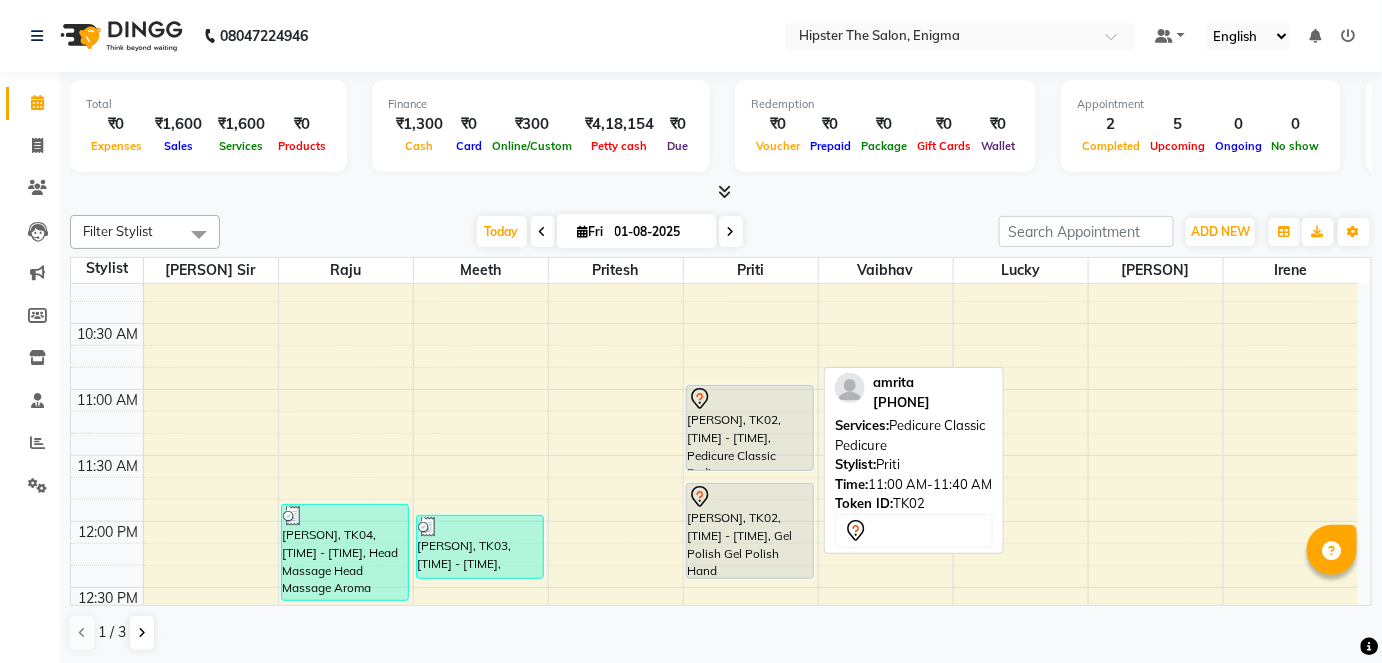 click on "[PERSON], TK02, [TIME] - [TIME], Pedicure Classic Pedicure" at bounding box center [750, 428] 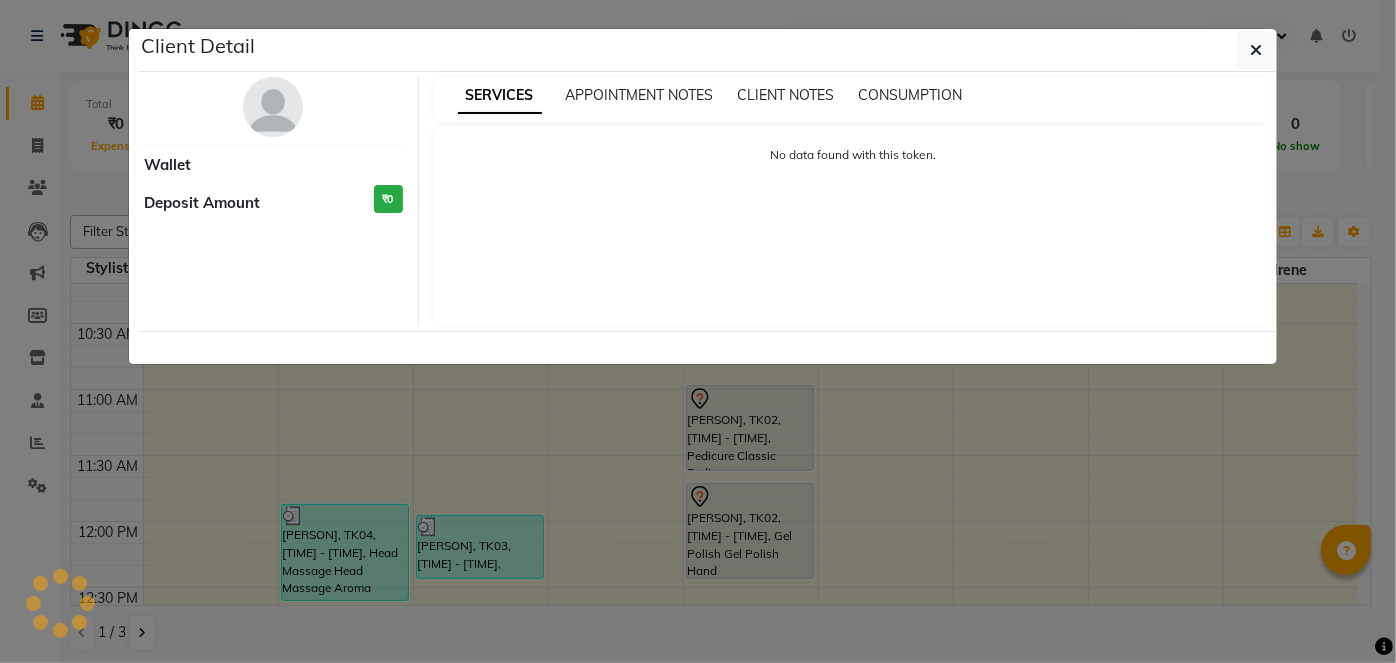 select on "7" 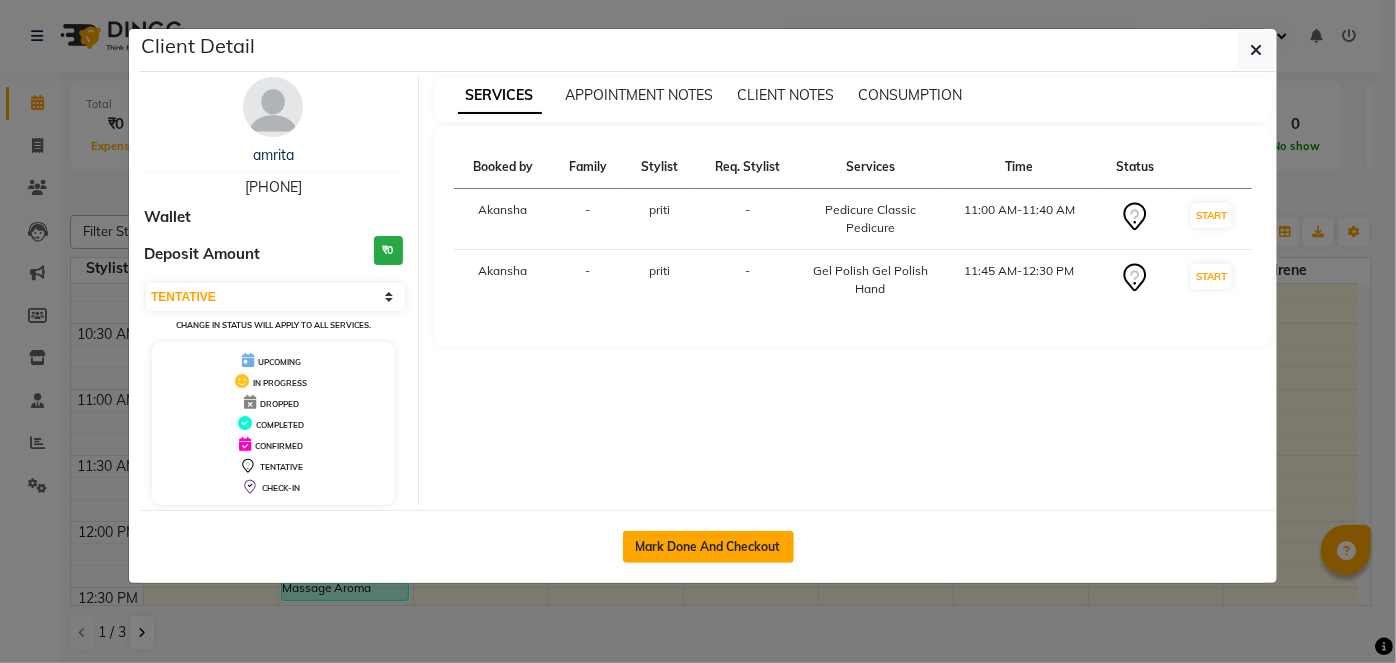 click on "Mark Done And Checkout" 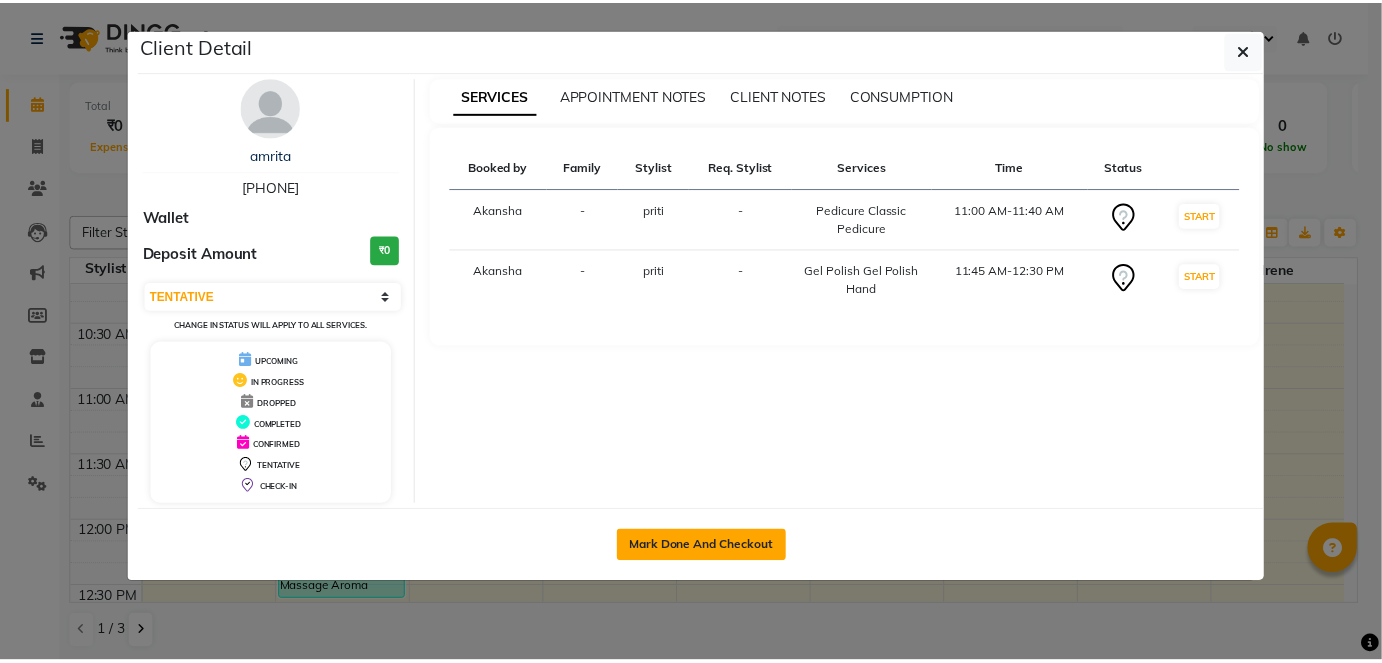 scroll, scrollTop: 0, scrollLeft: 0, axis: both 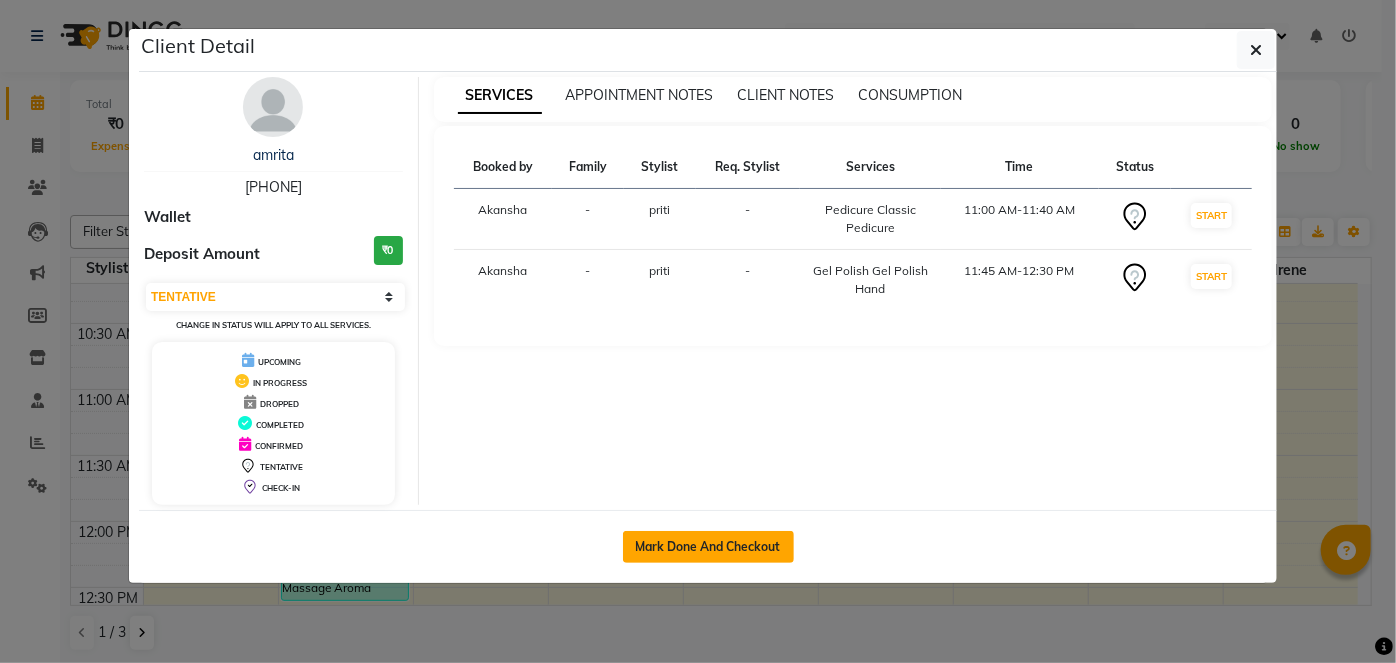 select on "4468" 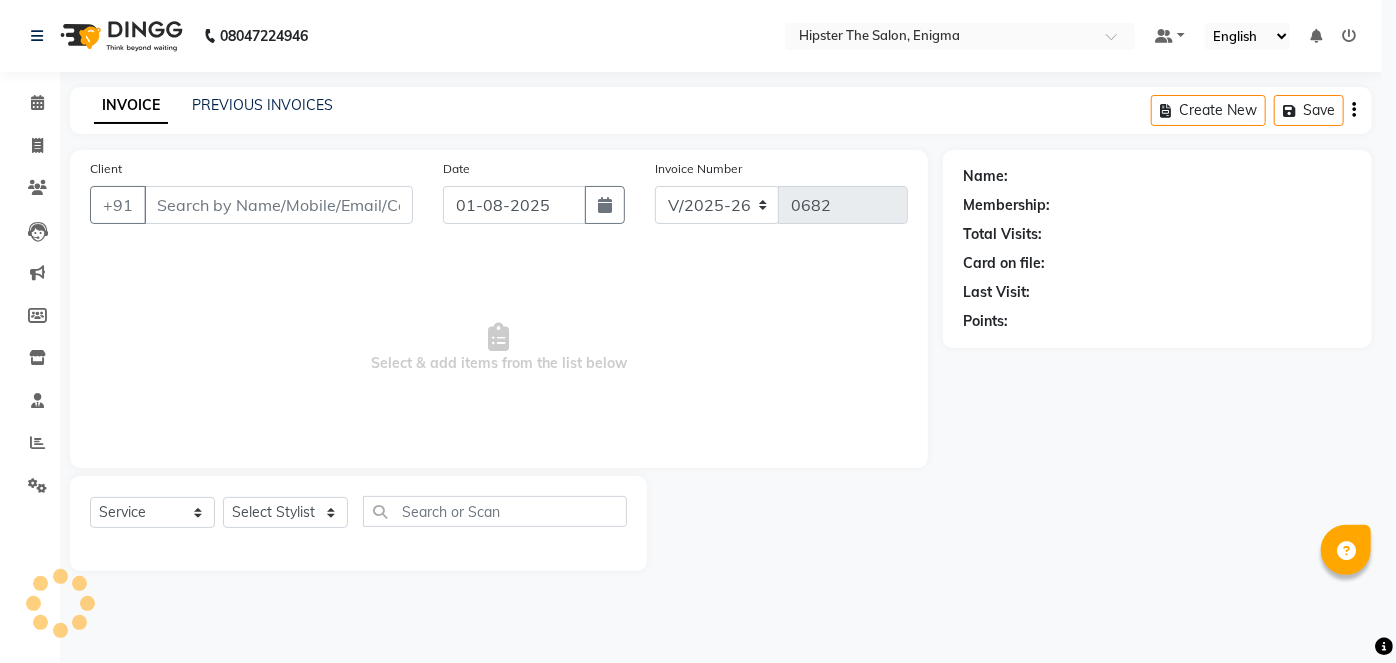 select on "3" 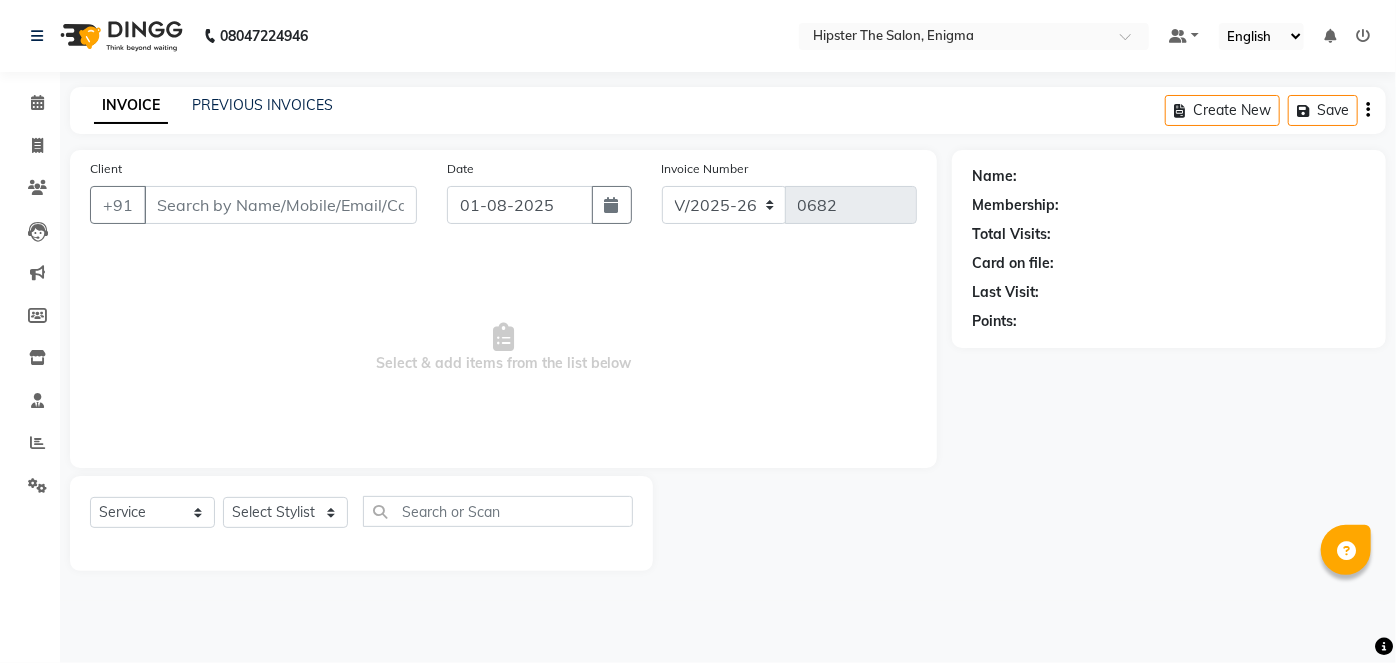 type on "[PHONE]" 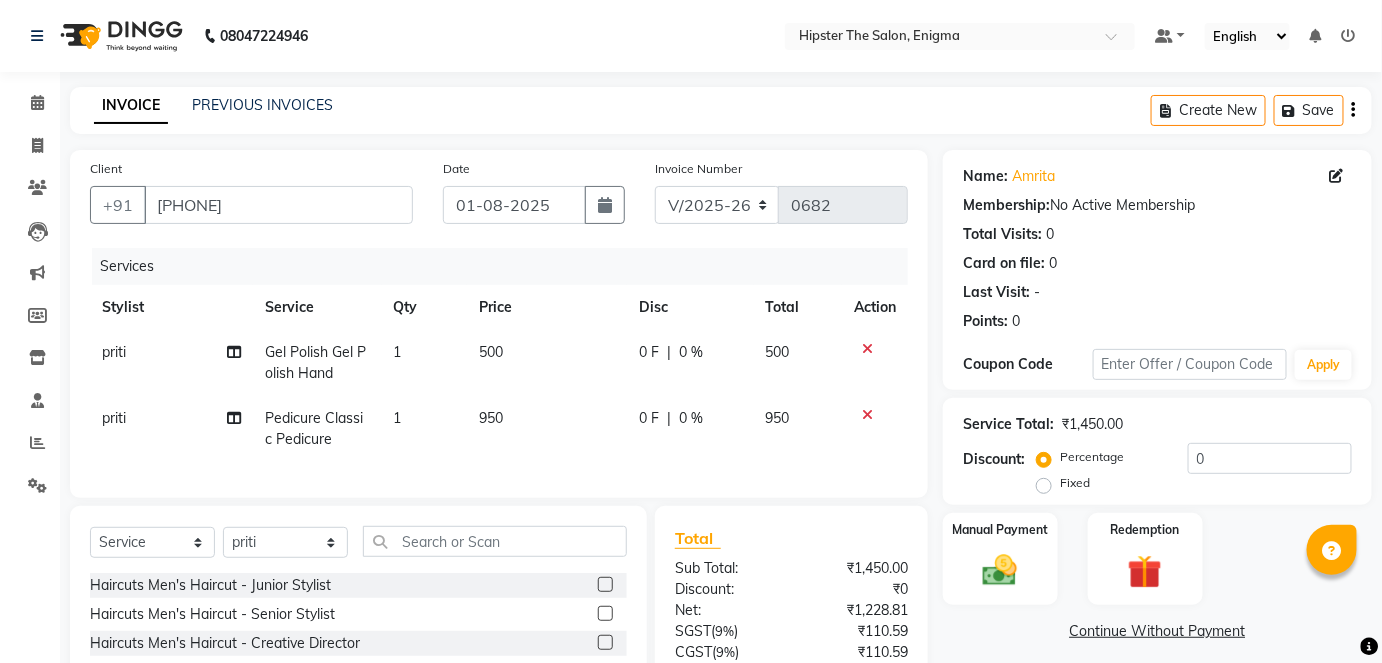 click 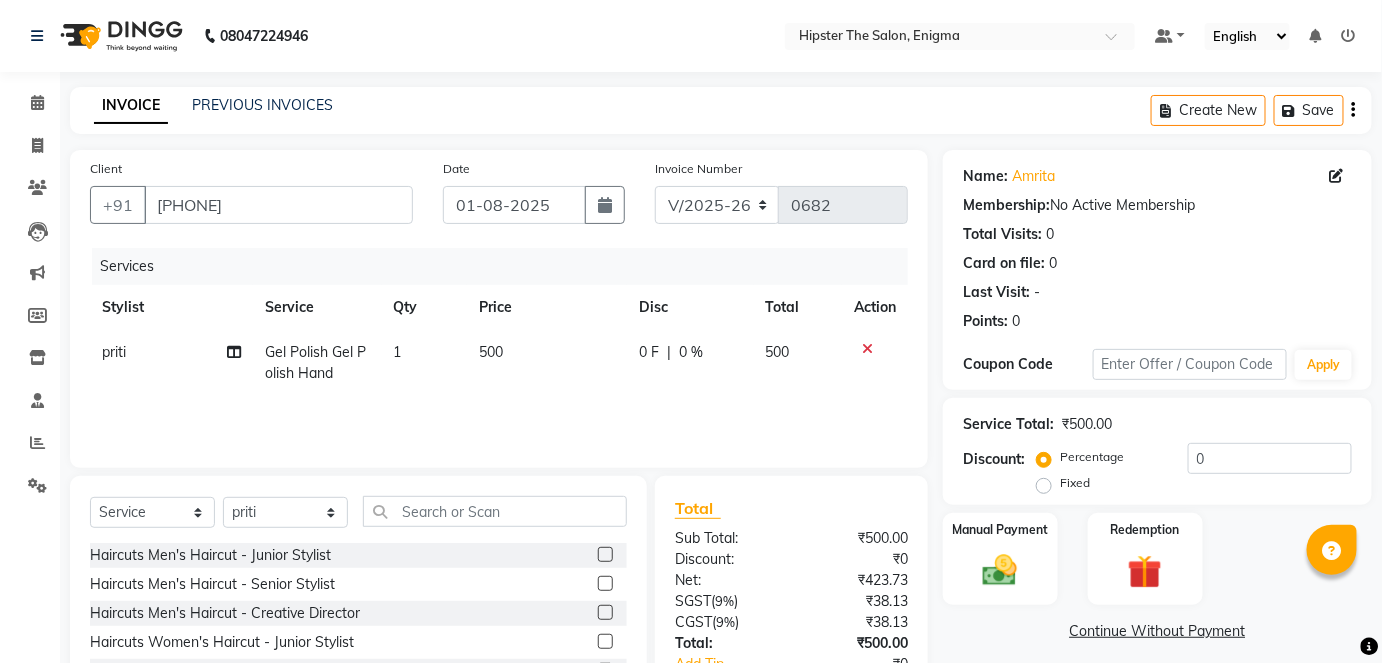 click 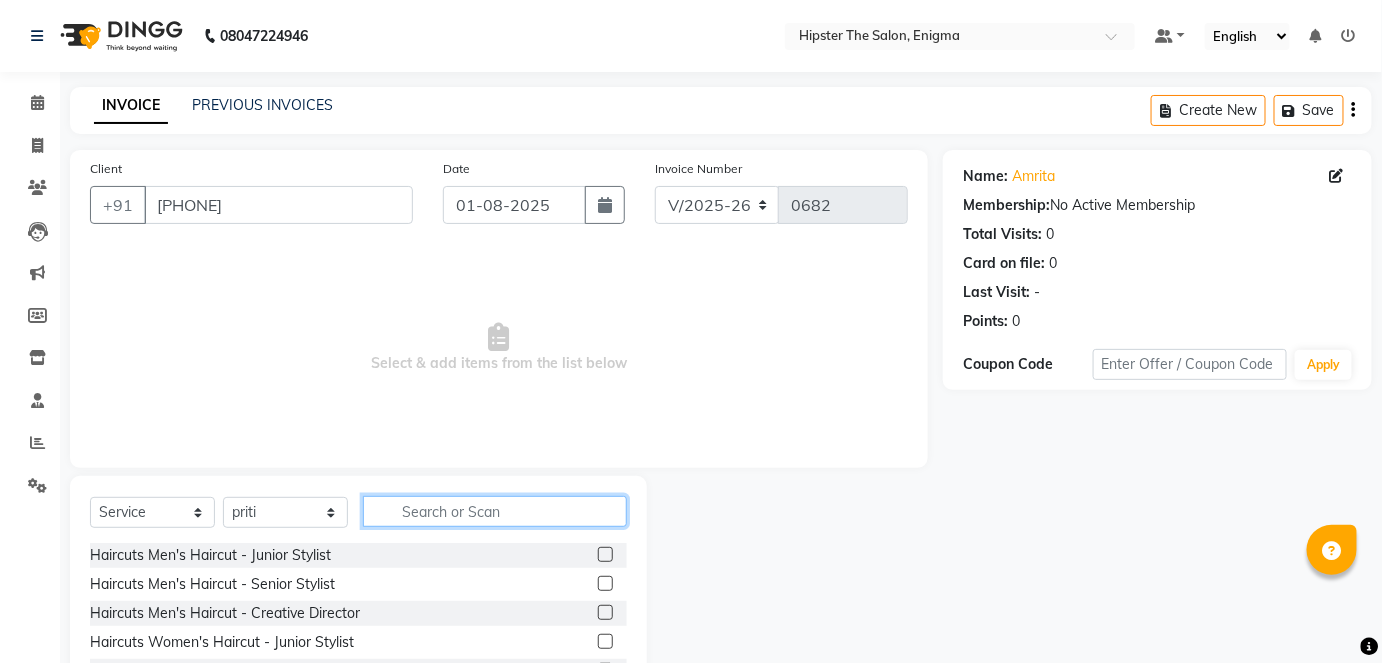 click 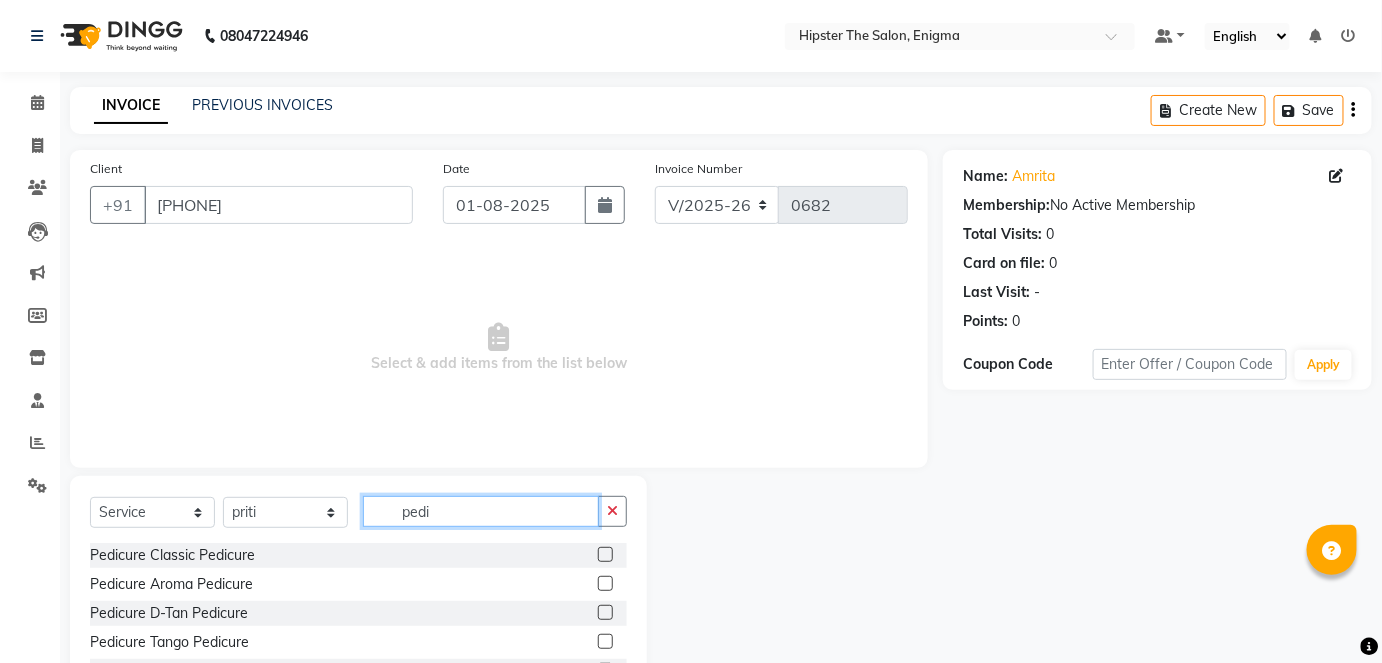 type on "pedi" 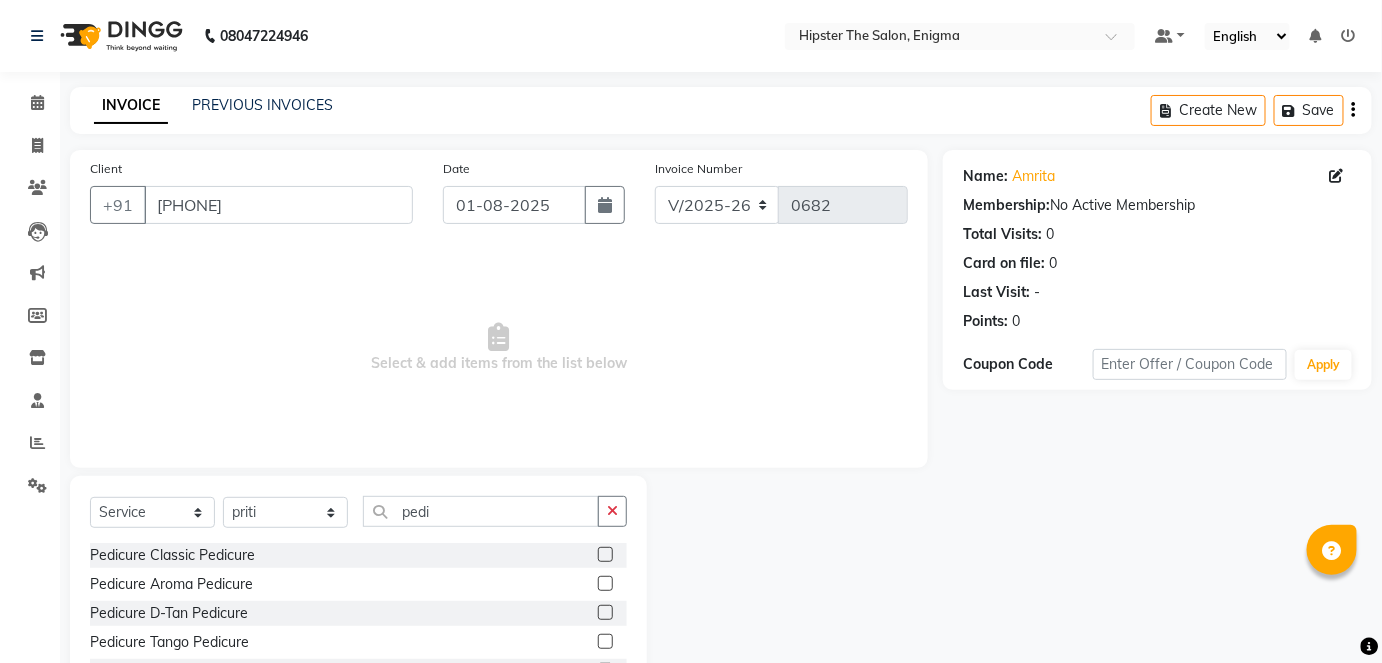 click 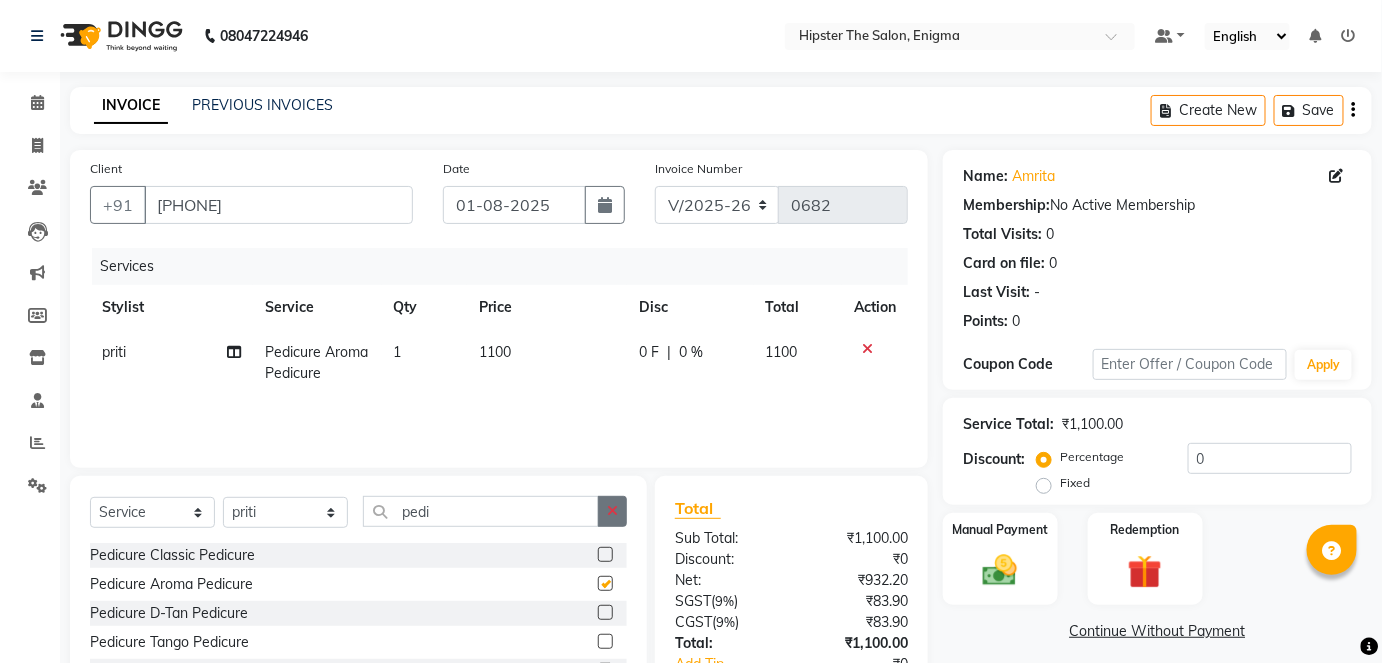 checkbox on "false" 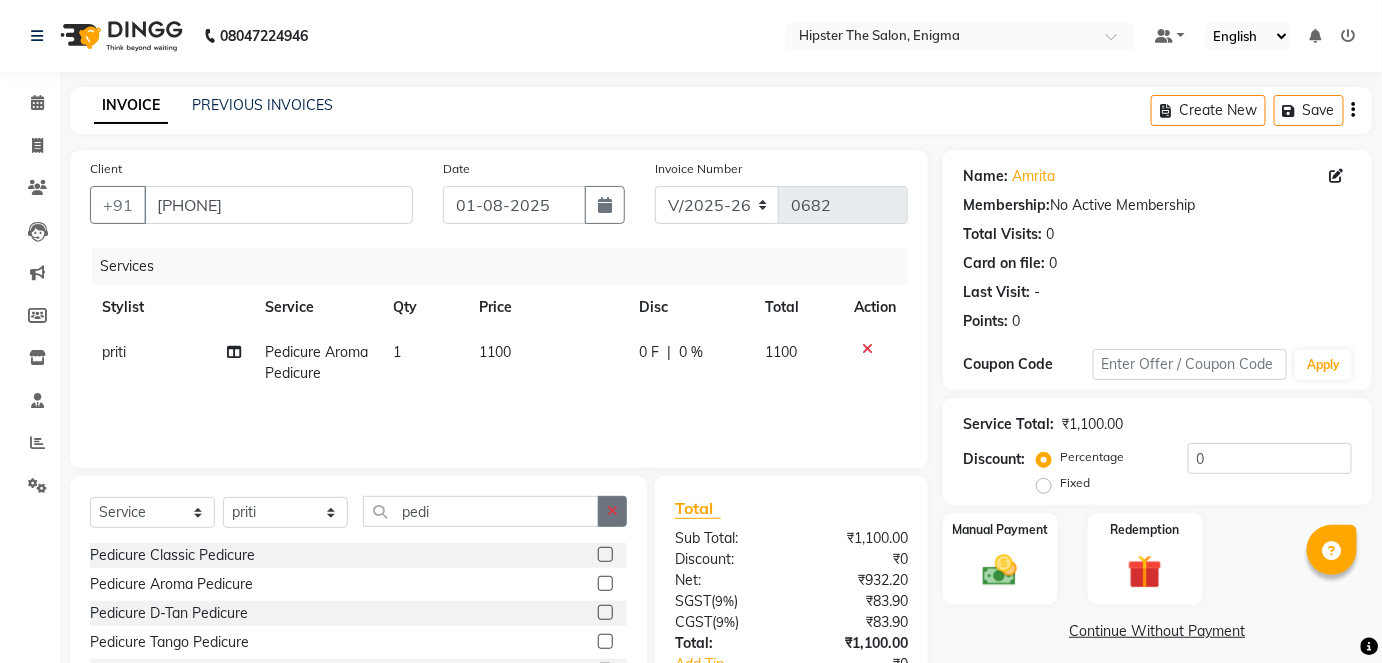 click 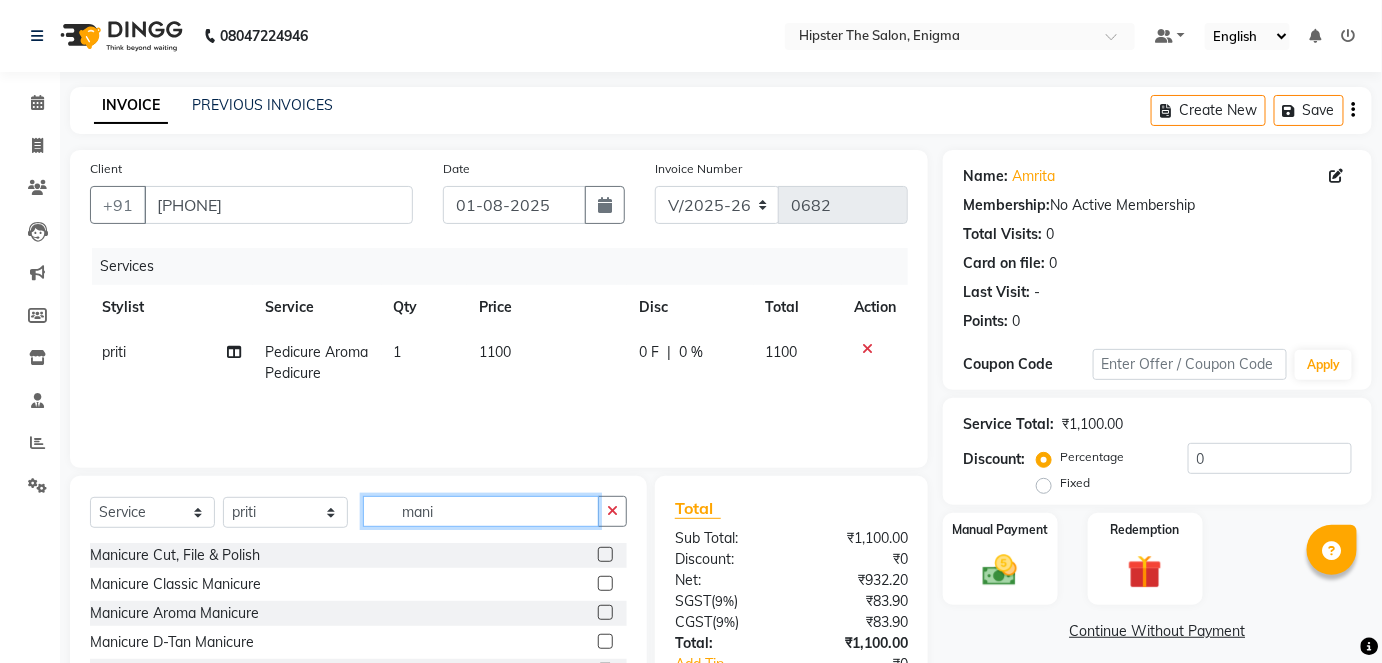 type on "mani" 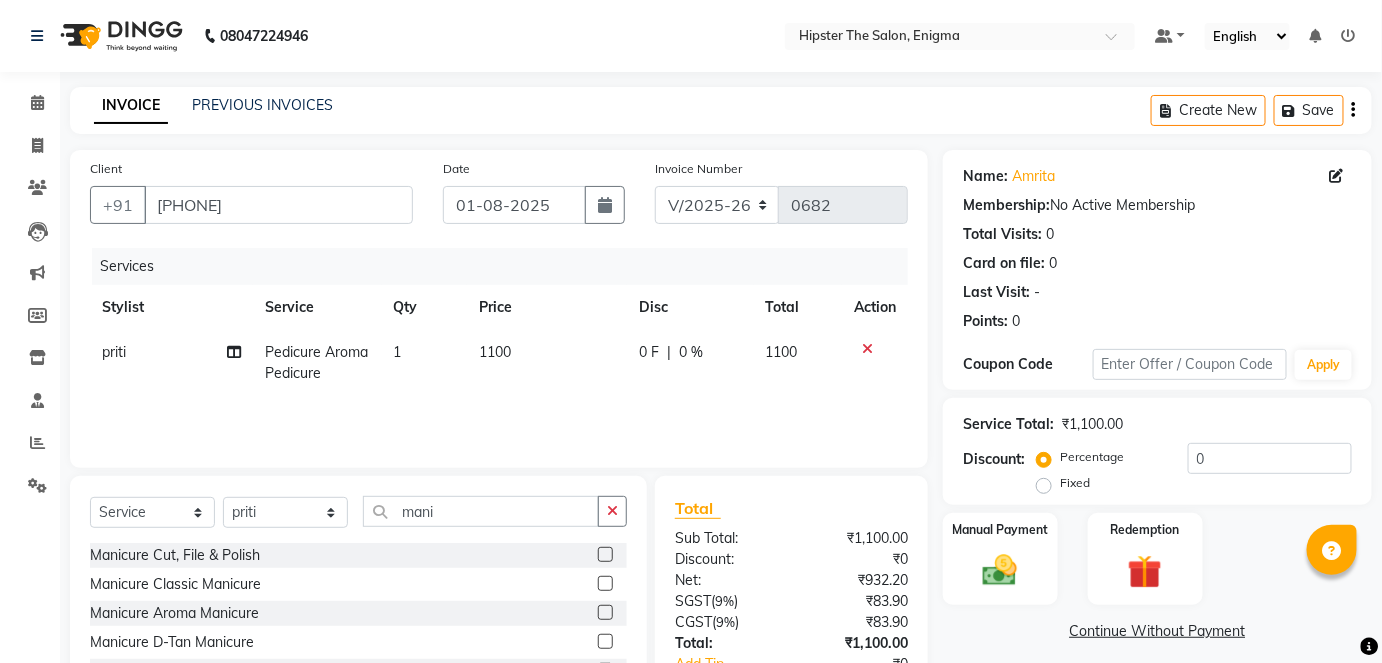 click 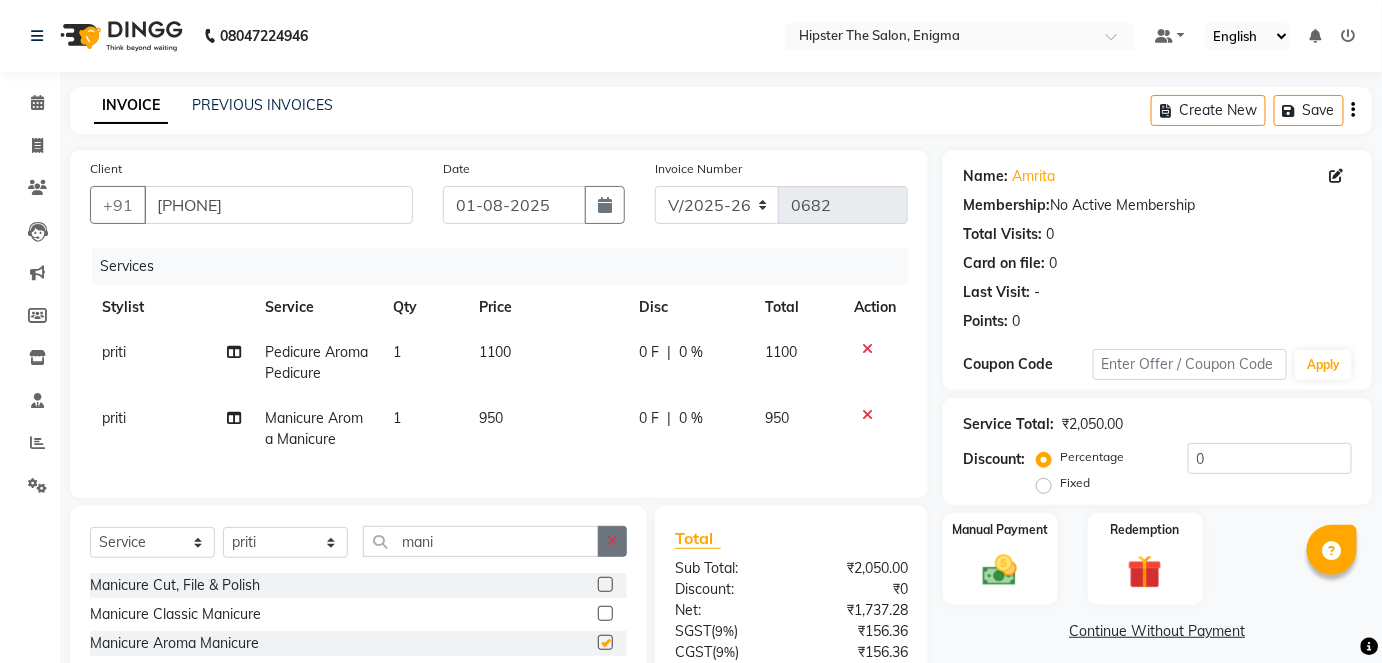 checkbox on "false" 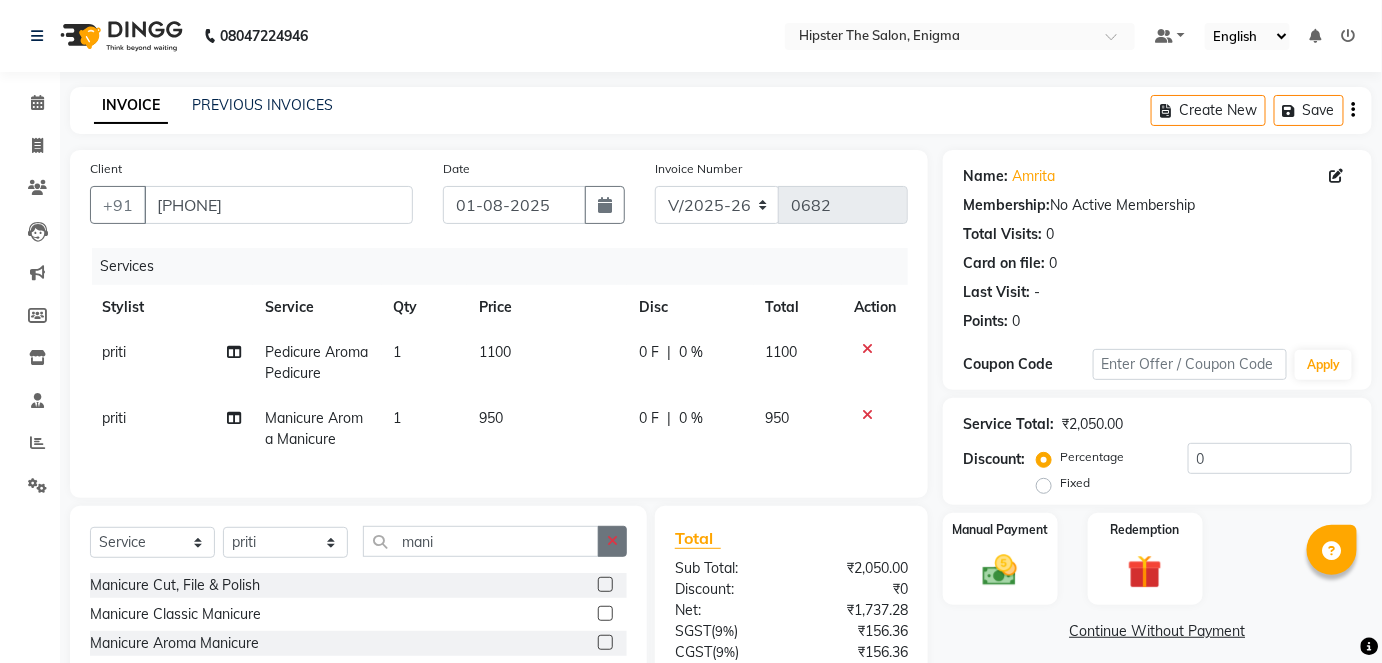 click 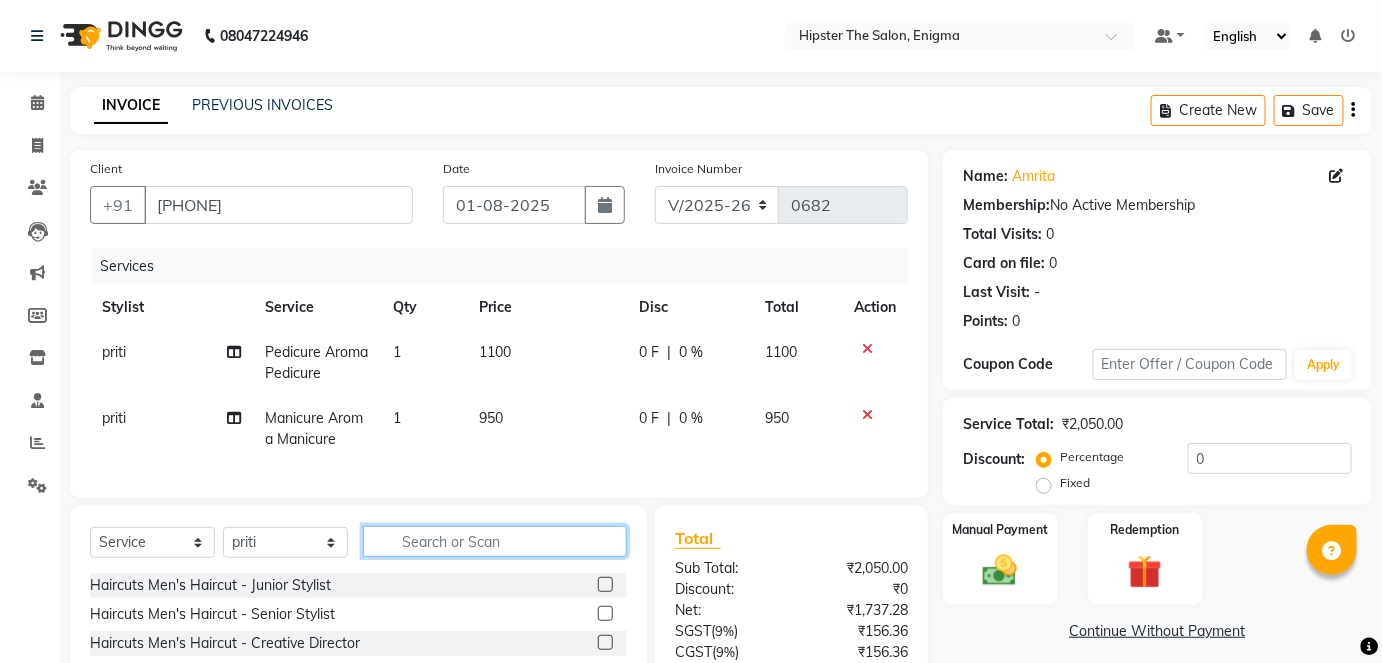 scroll, scrollTop: 181, scrollLeft: 0, axis: vertical 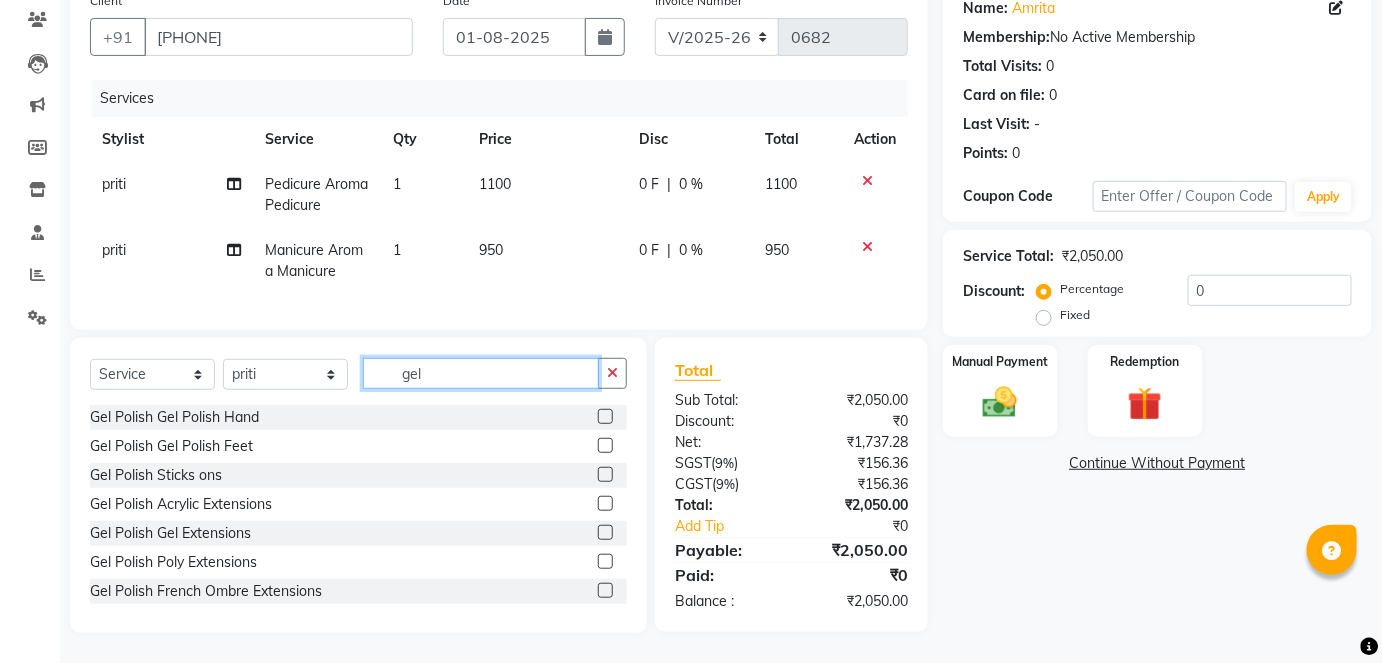 type on "gel" 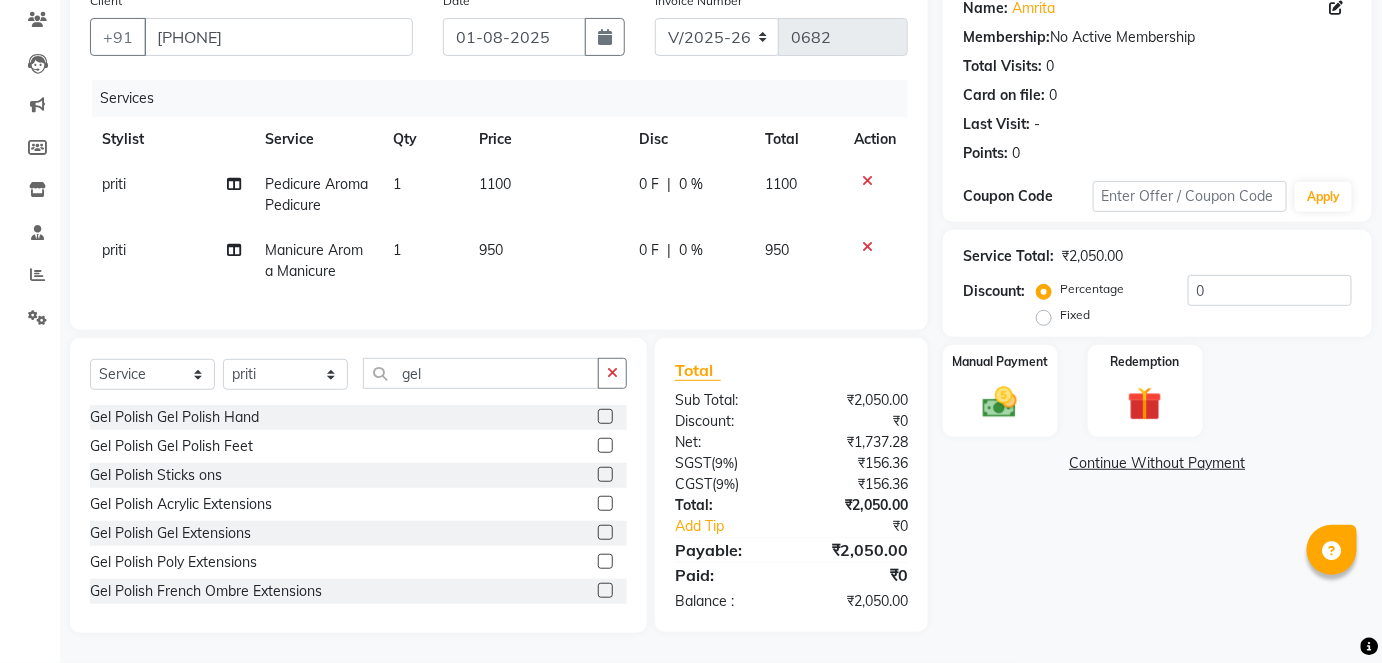 click 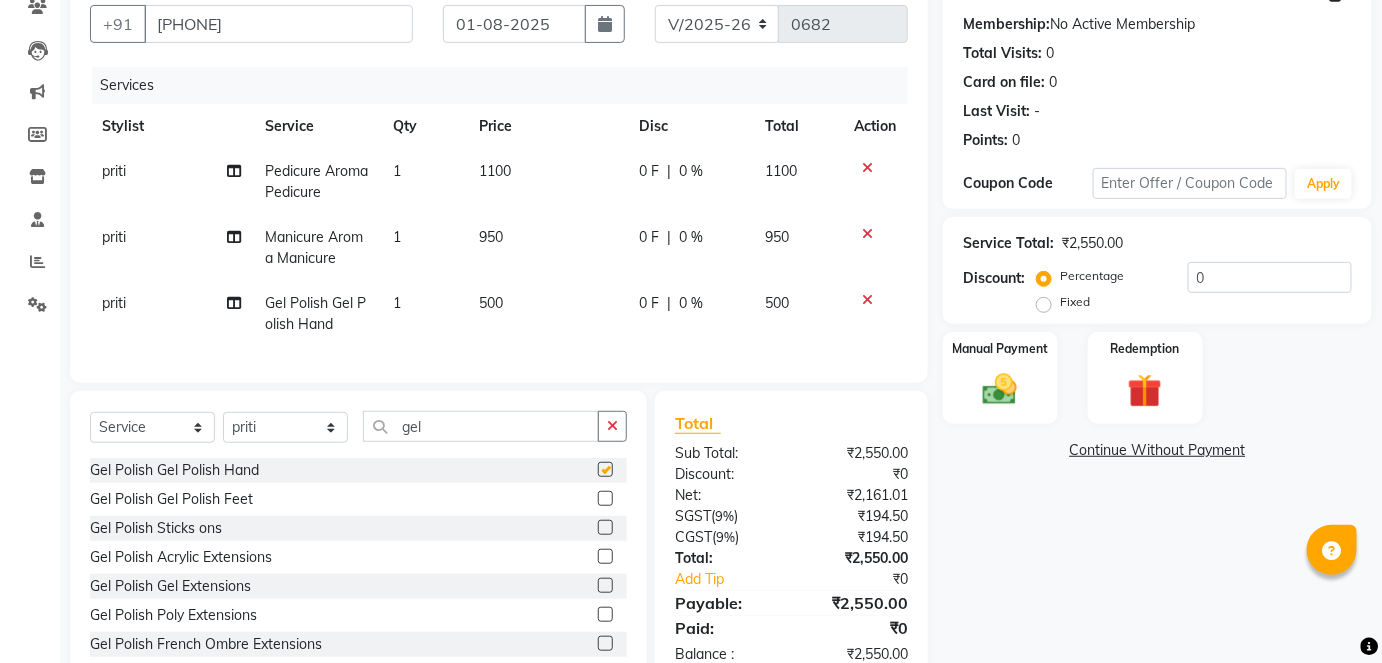 checkbox on "false" 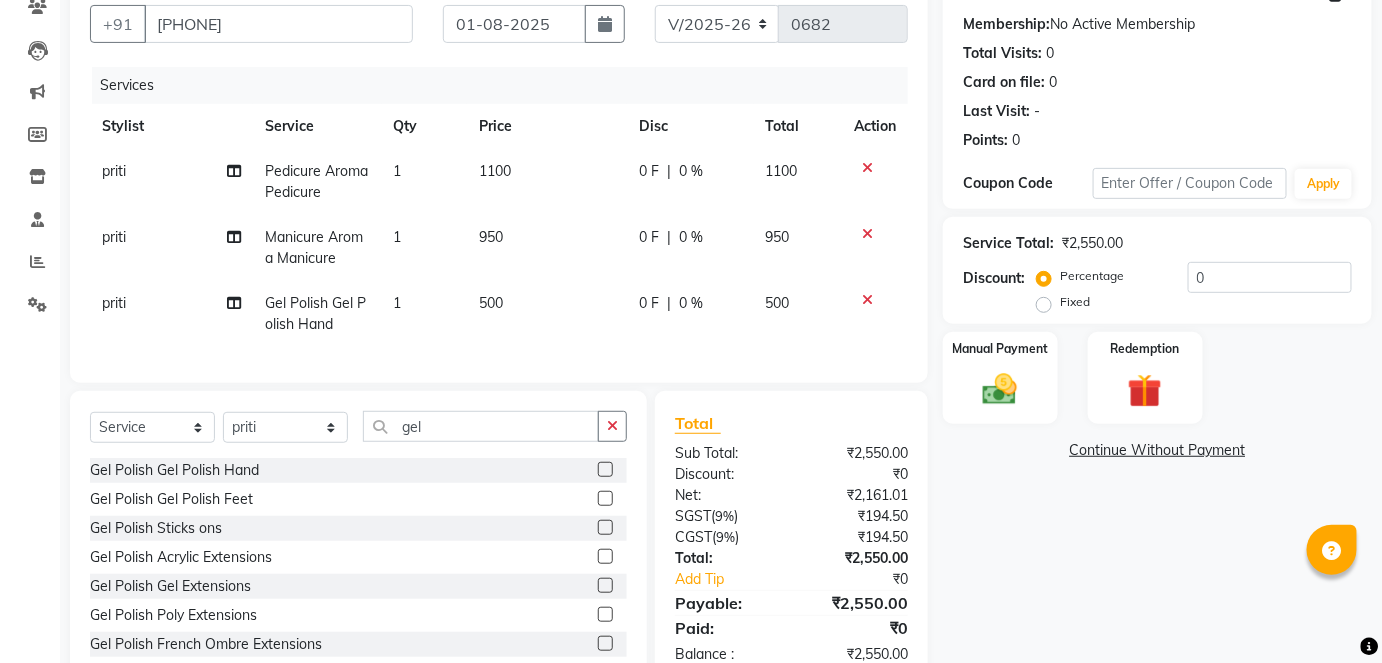 click 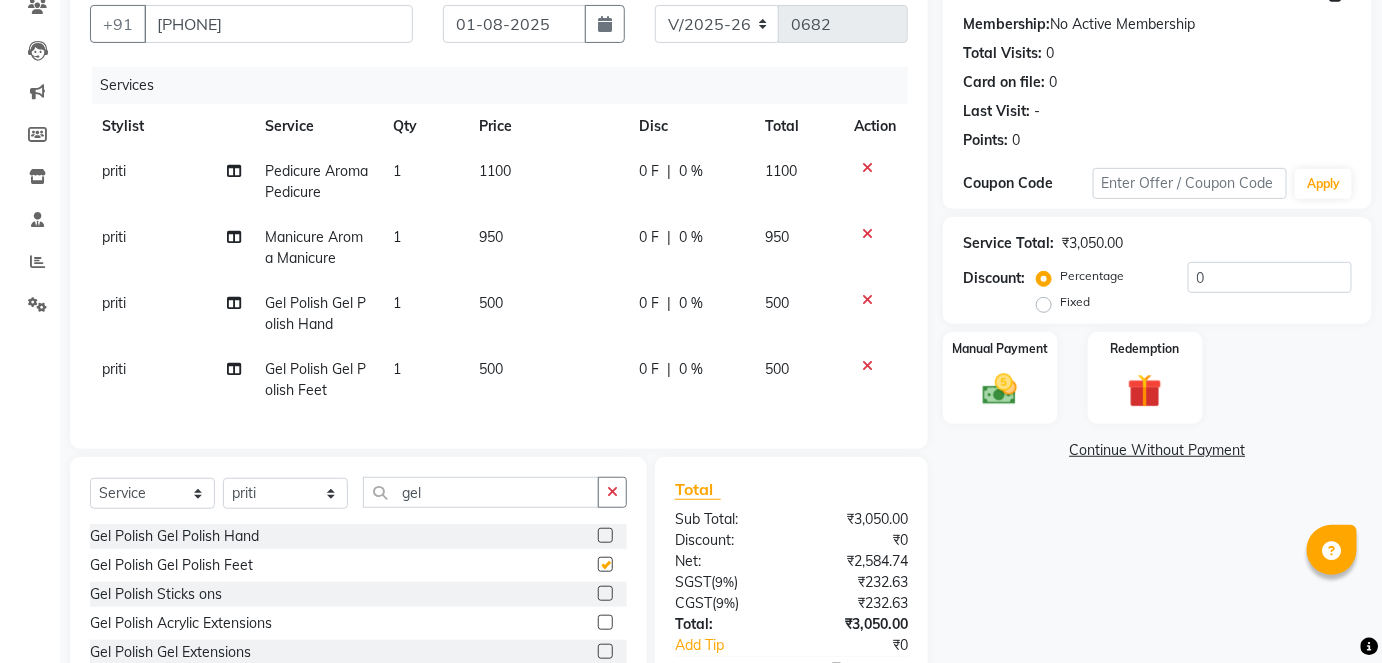 checkbox on "false" 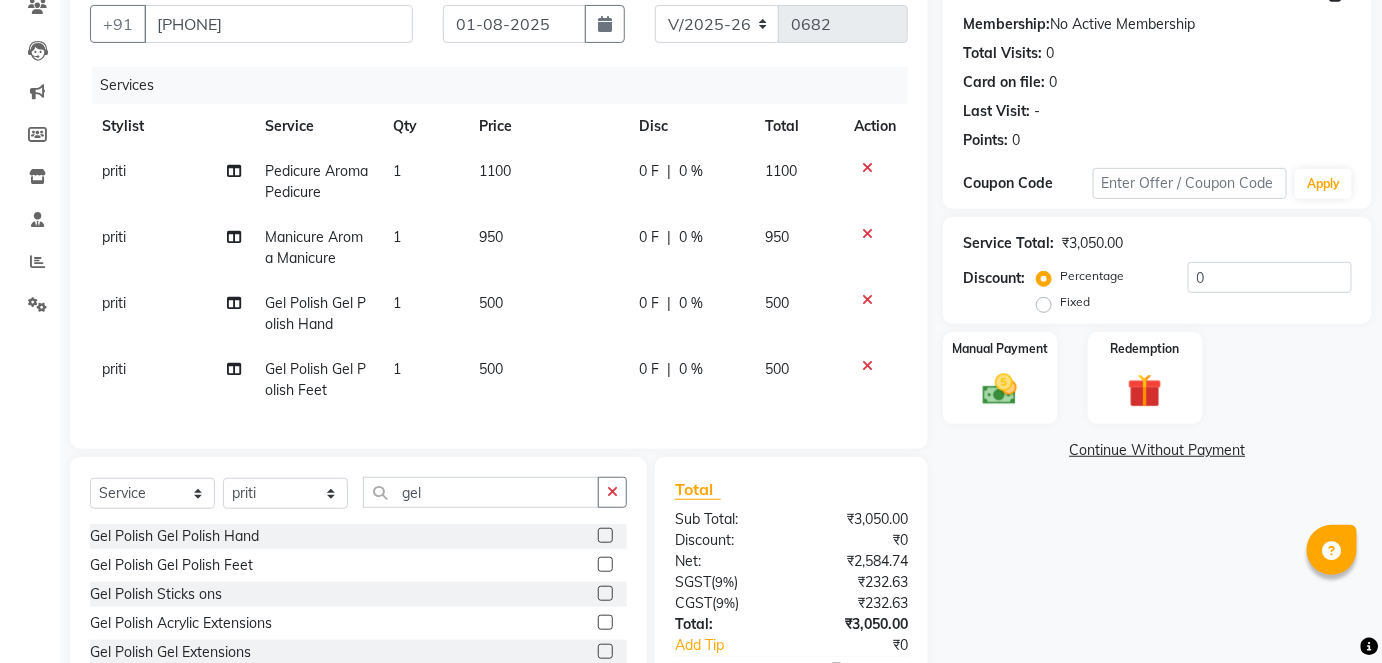 click on "0 F" 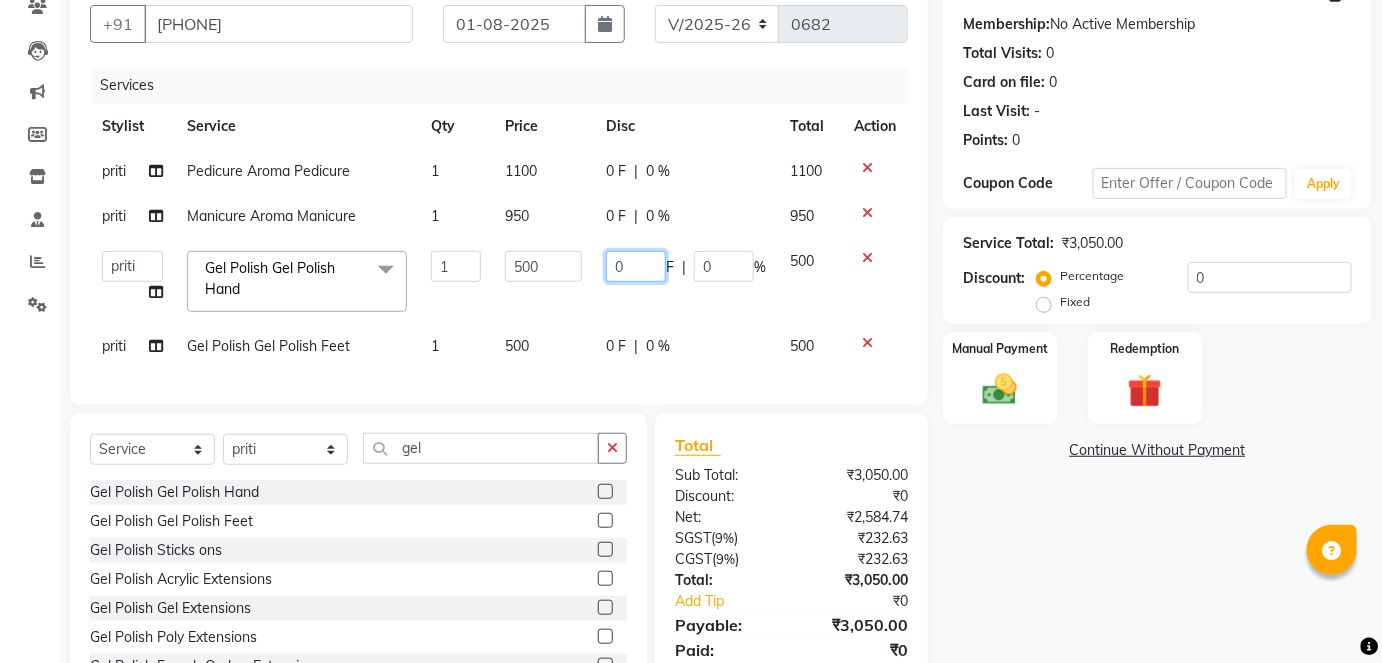click on "0" 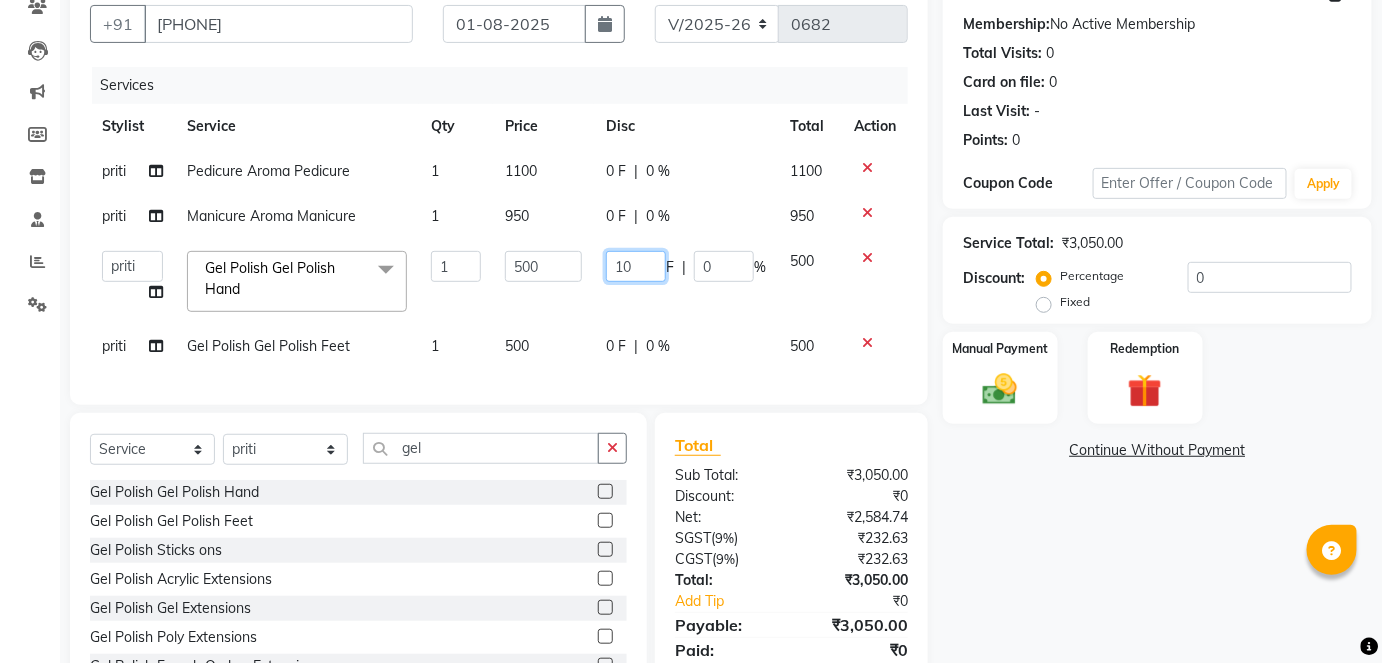 type on "100" 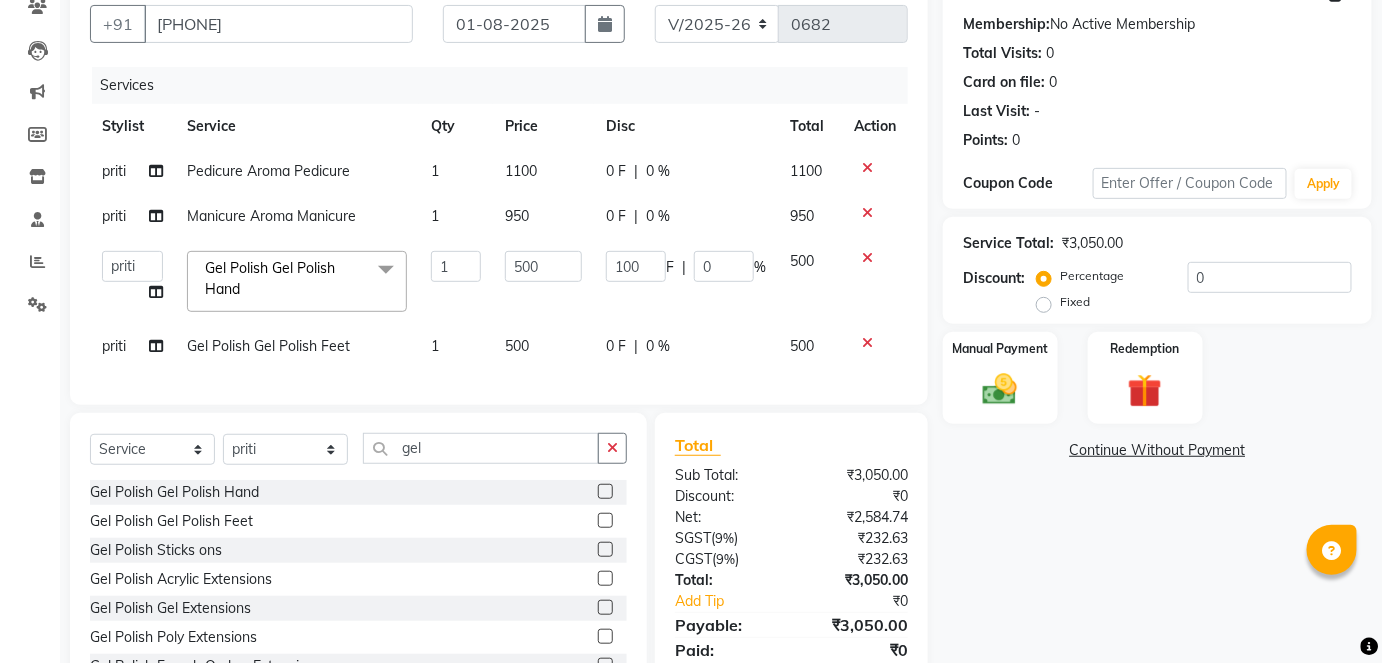 click on "[PERSON] Gel Polish Gel Polish Feet 1 500 0 F | 0 % 500" 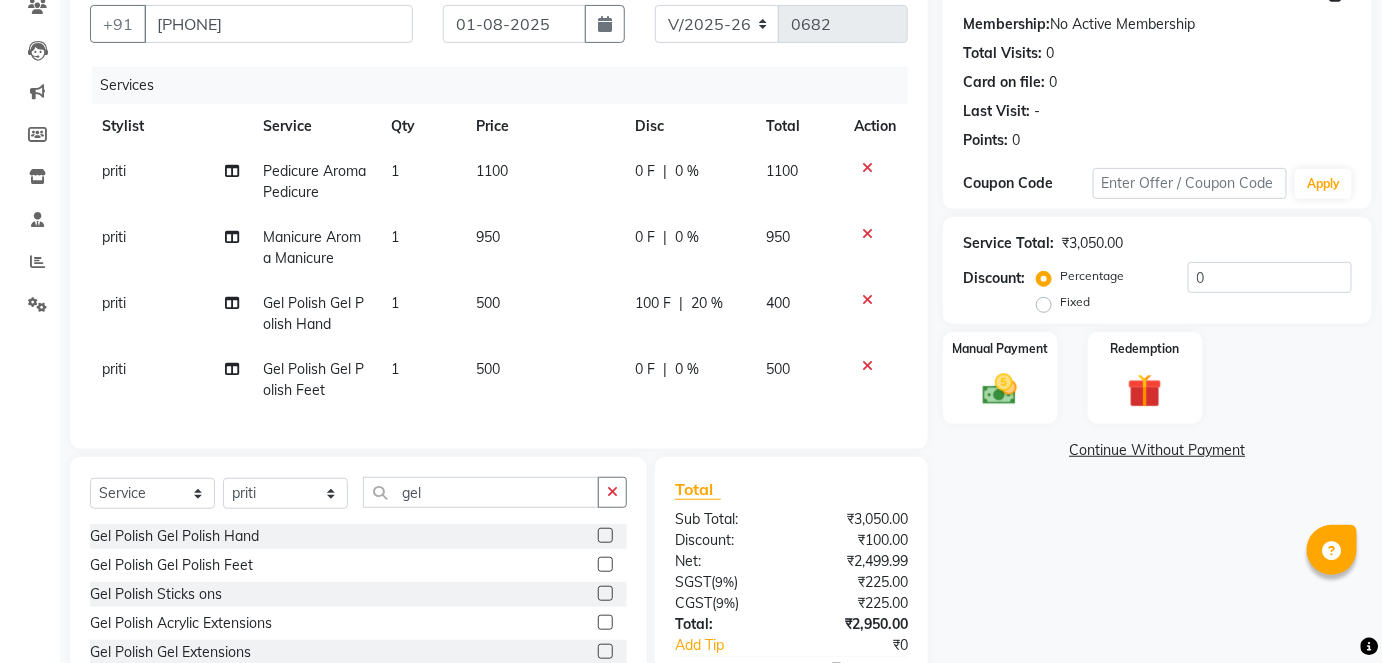 click on "0 F" 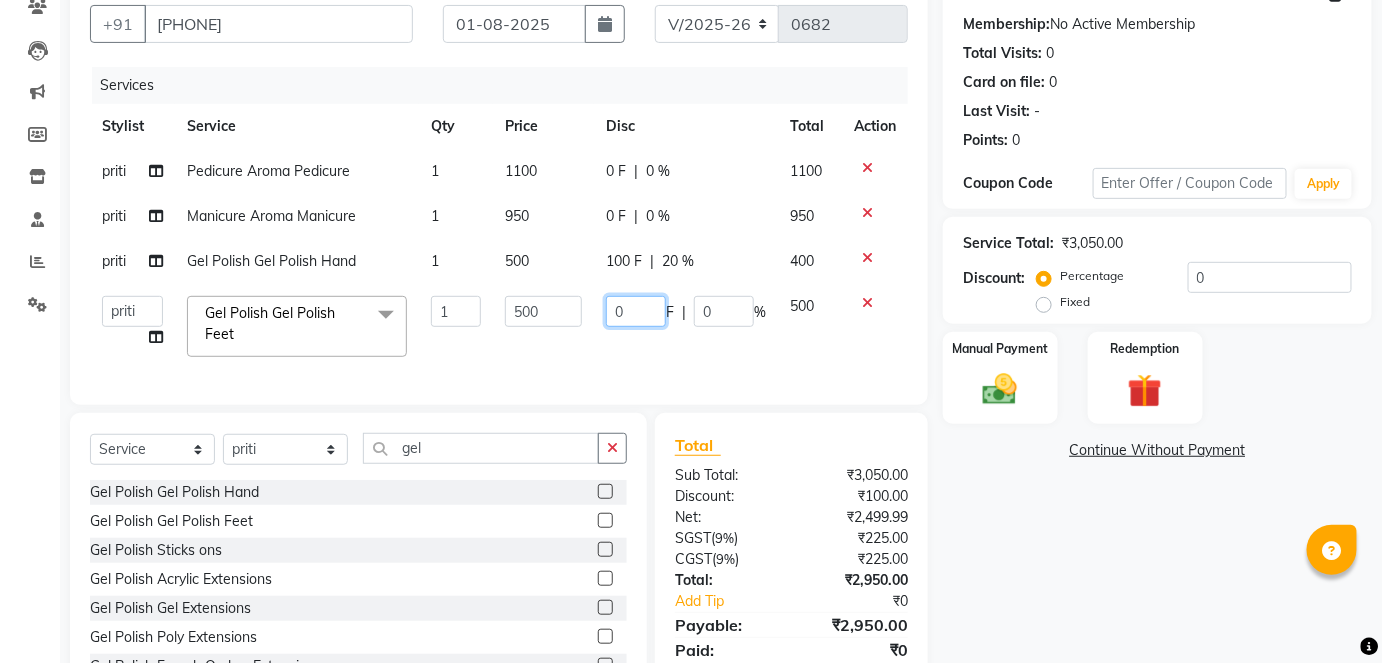 click on "0" 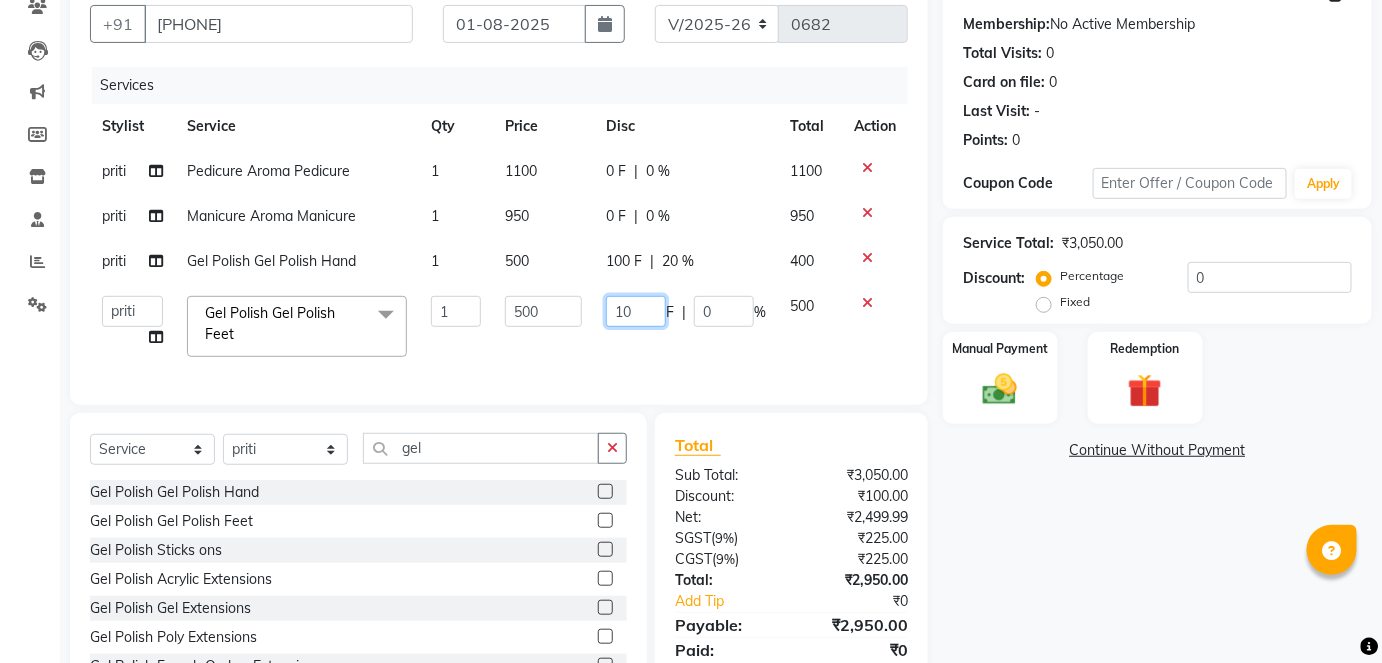 type on "100" 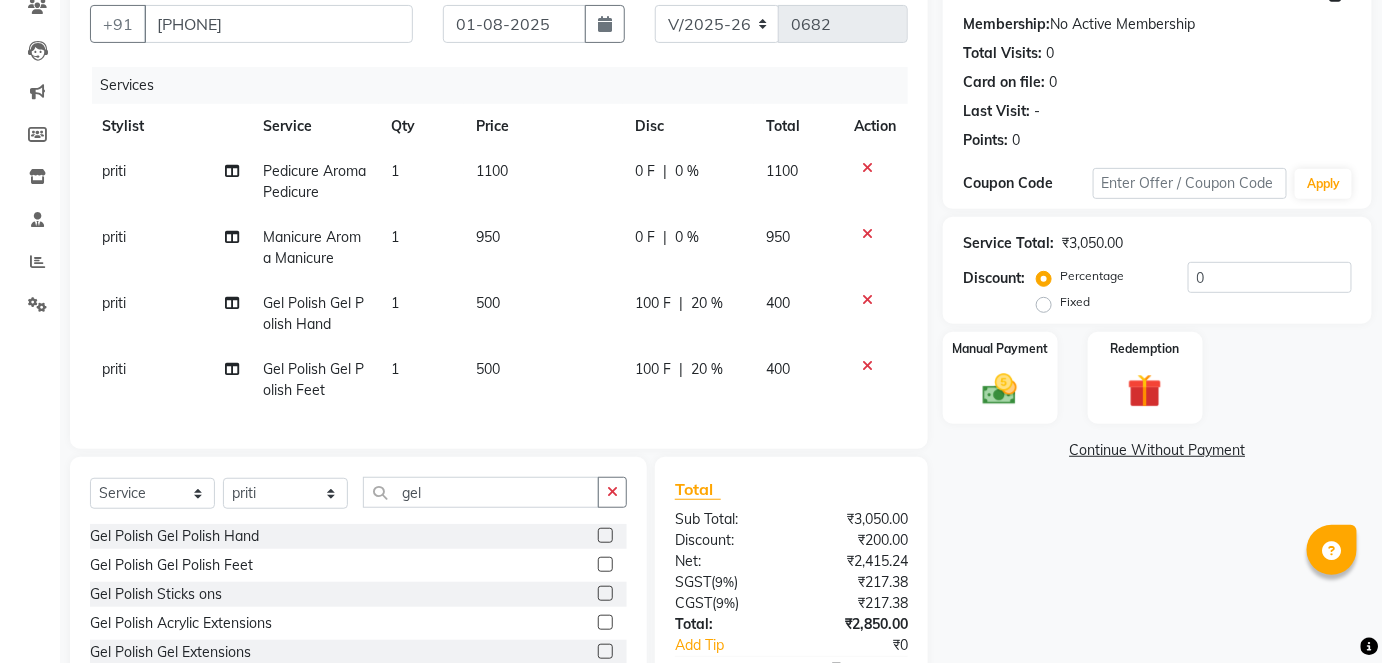 click on "Services Stylist Service Qty Price Disc Total Action [PERSON] Pedicure Aroma Pedicure 1 1100 0 F | 0 % 1100 [PERSON] Manicure Aroma Manicure 1 950 0 F | 0 % 950 [PERSON] Gel Polish Gel Polish Hand 1 500 100 F | 20 % 400 [PERSON] Gel Polish Gel Polish Feet 1 500 100 F | 20 % 400" 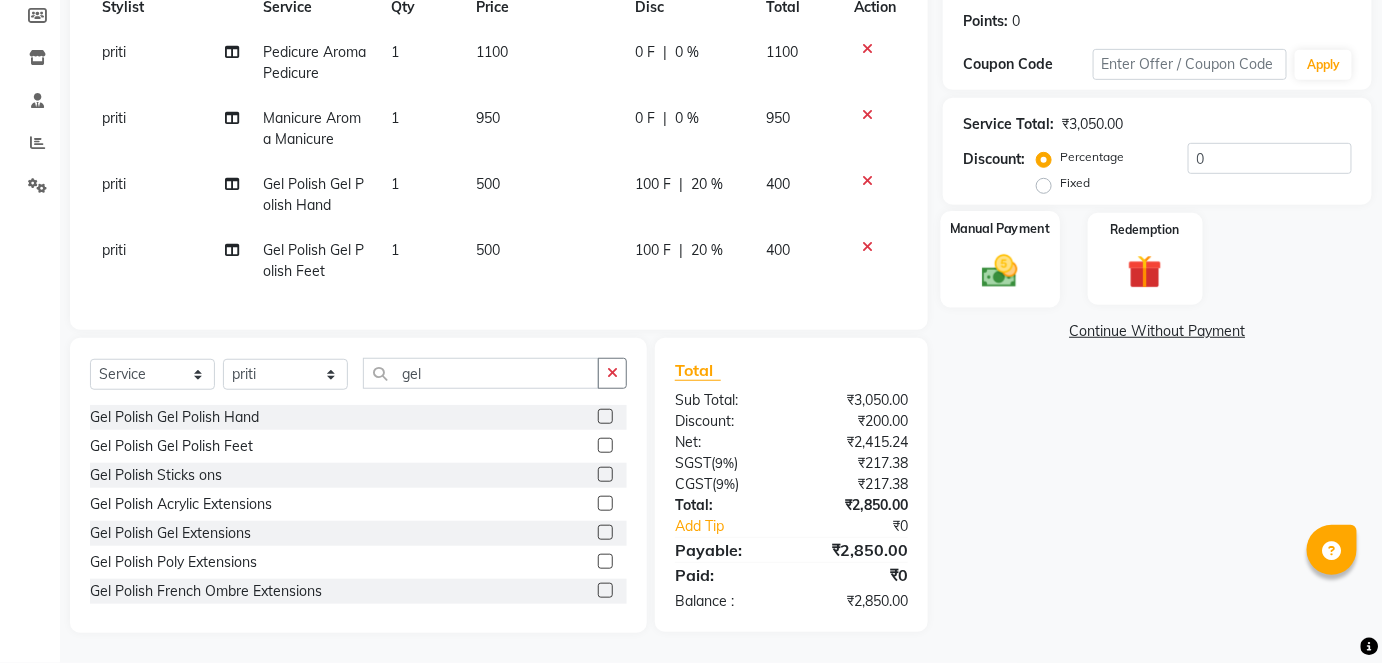 click on "Manual Payment" 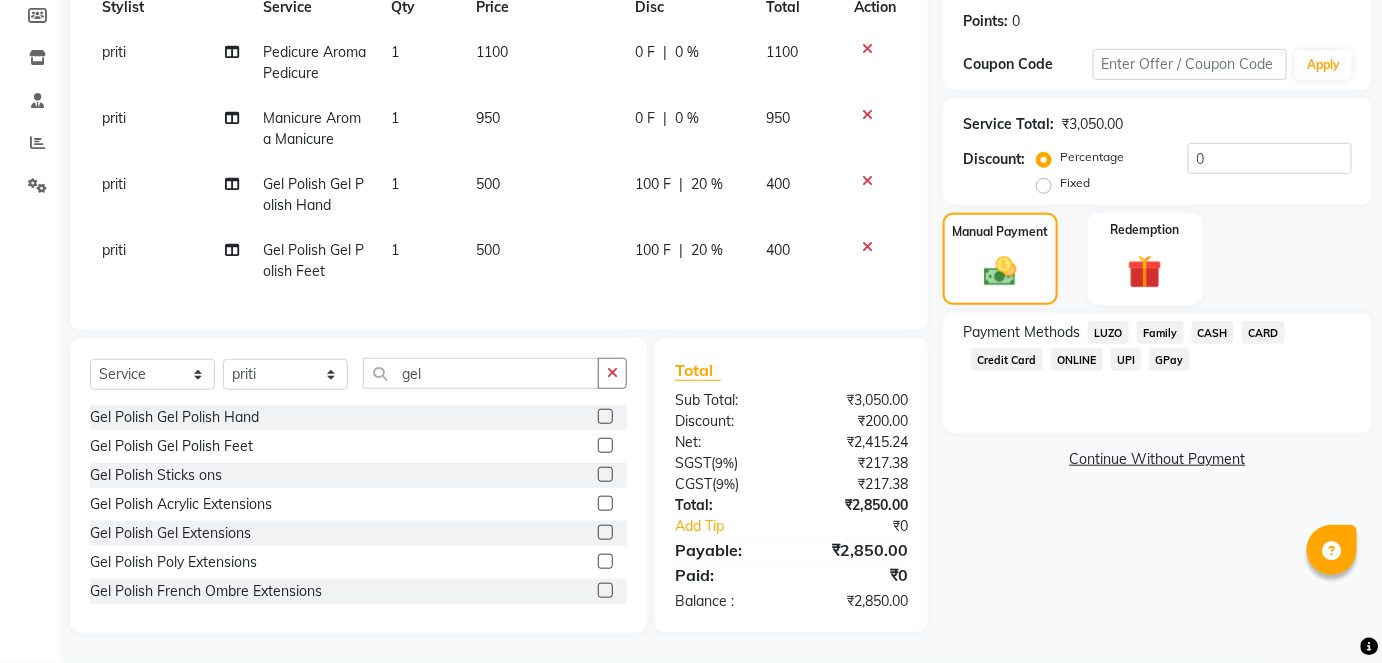 click on "CASH" 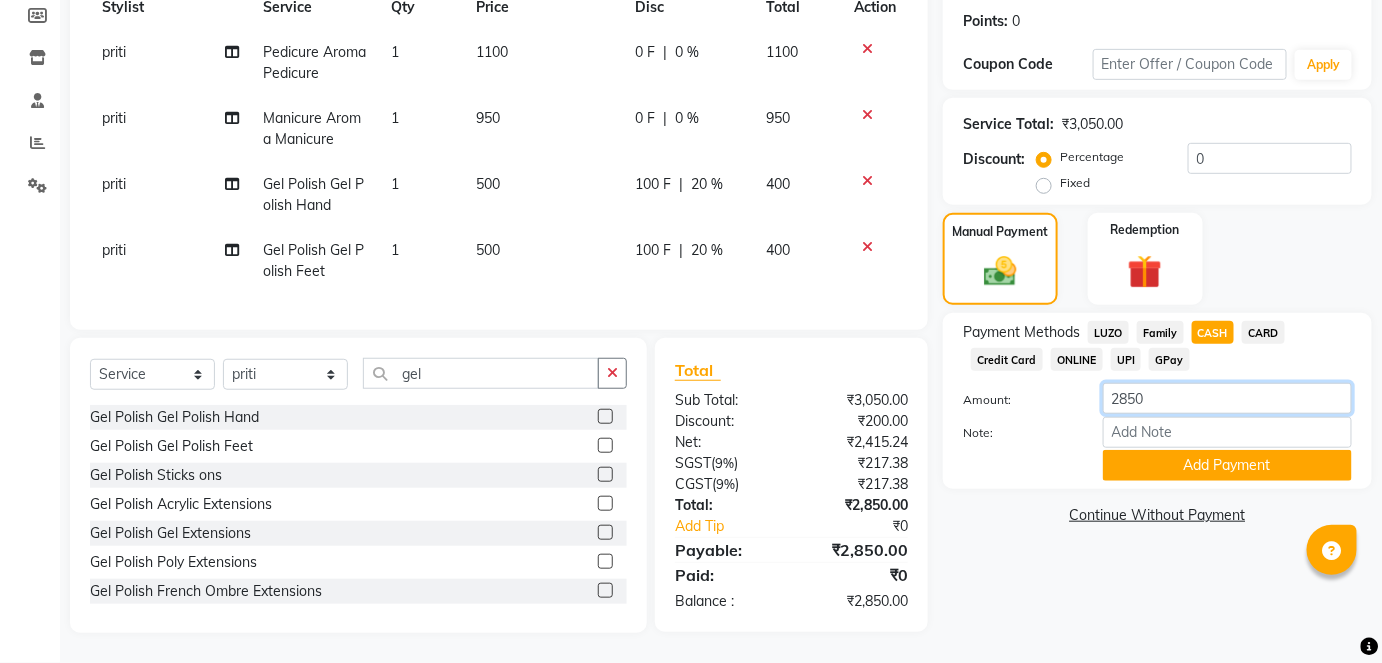 click on "2850" 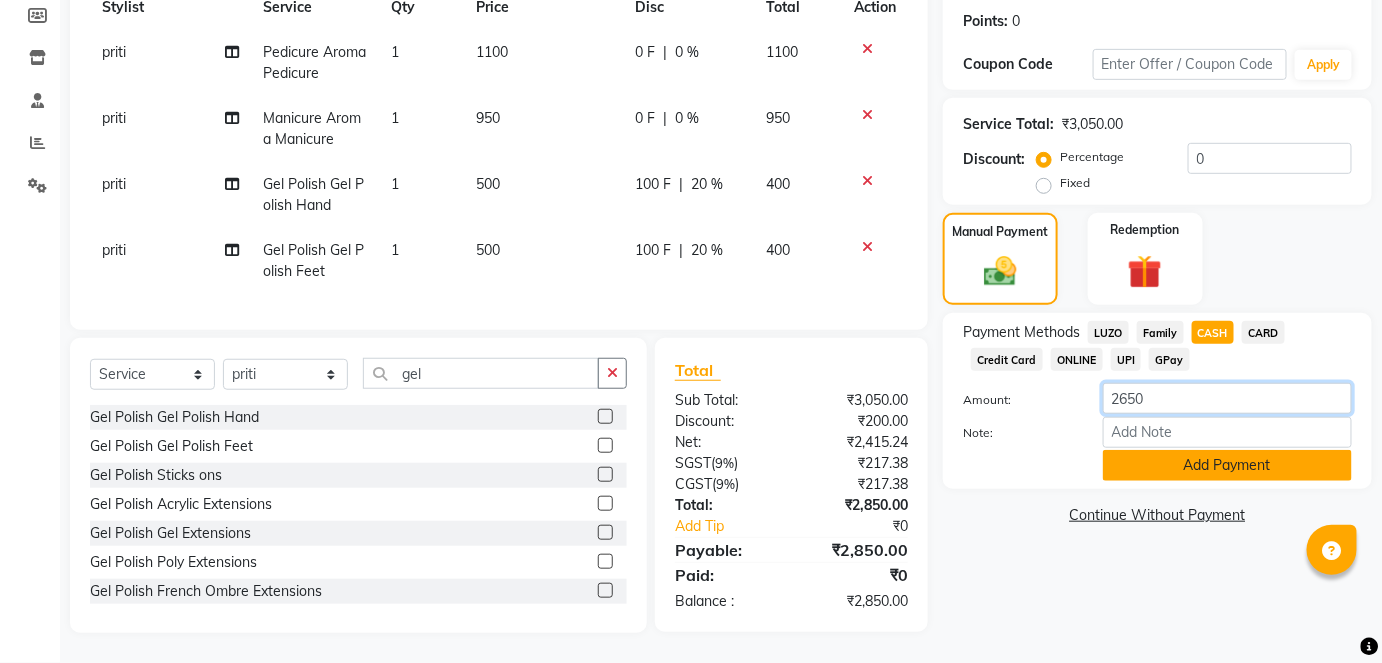 type on "2650" 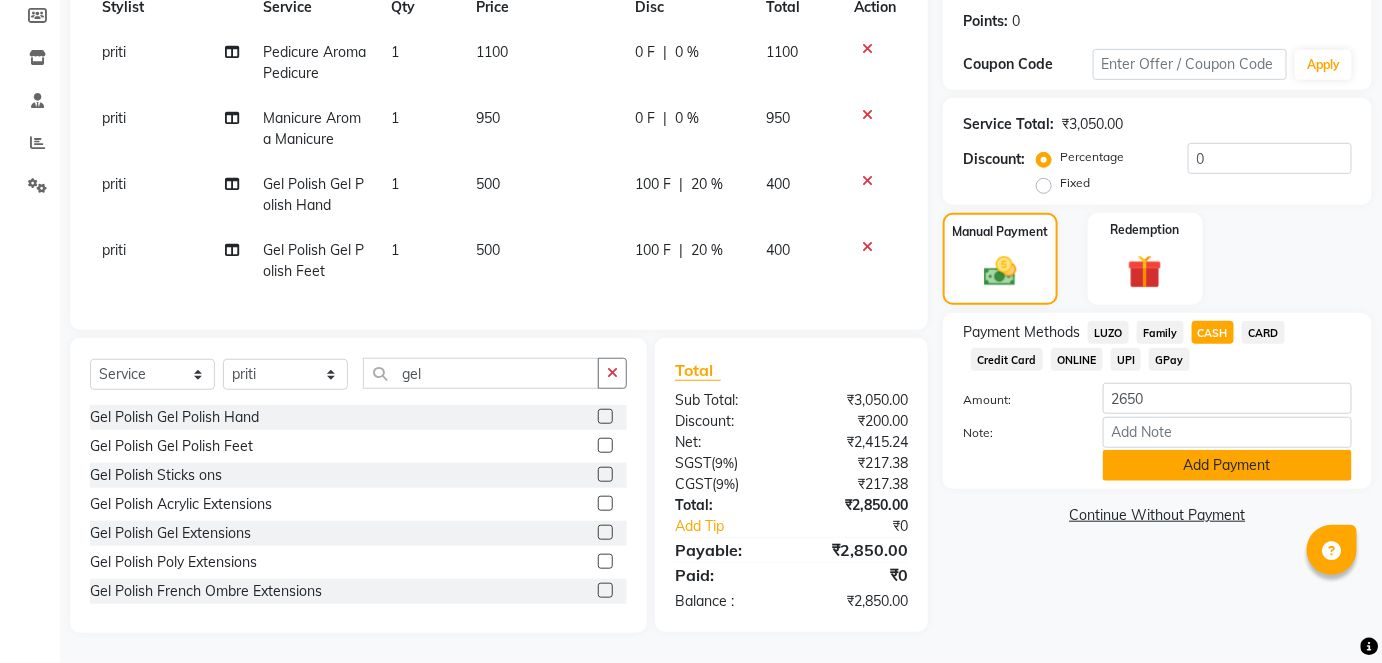 click on "Add Payment" 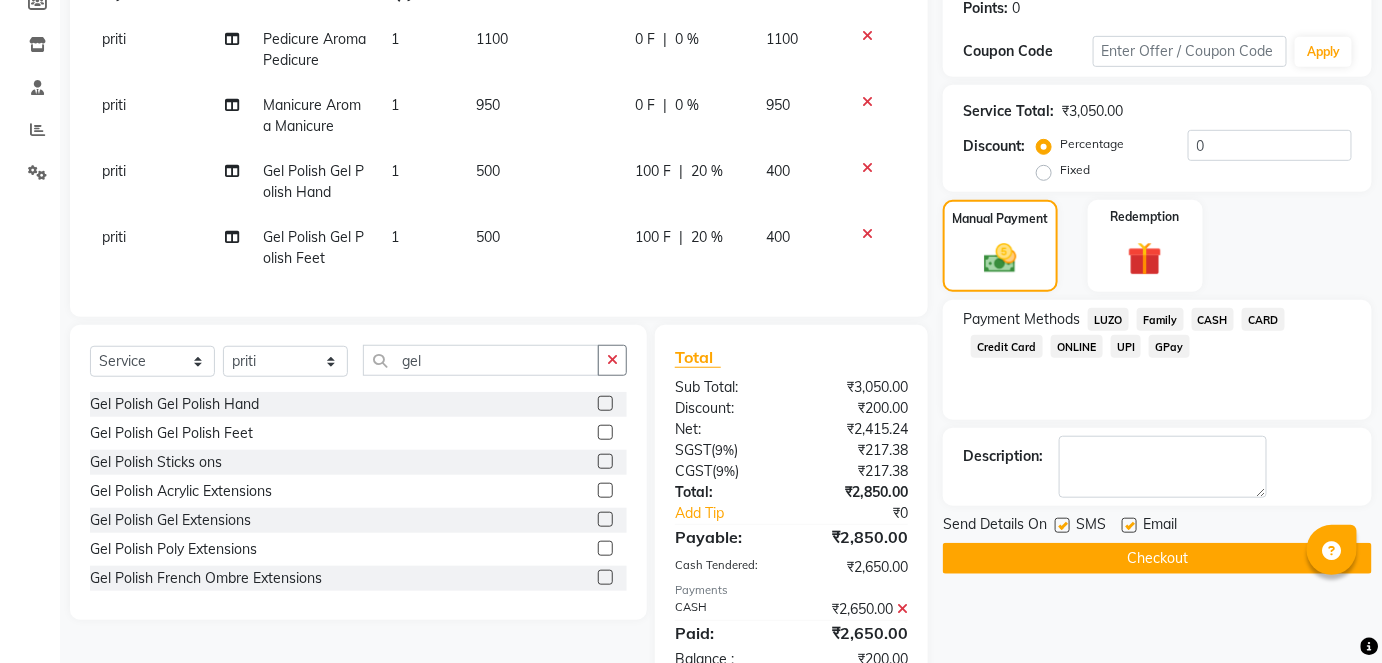 click on "GPay" 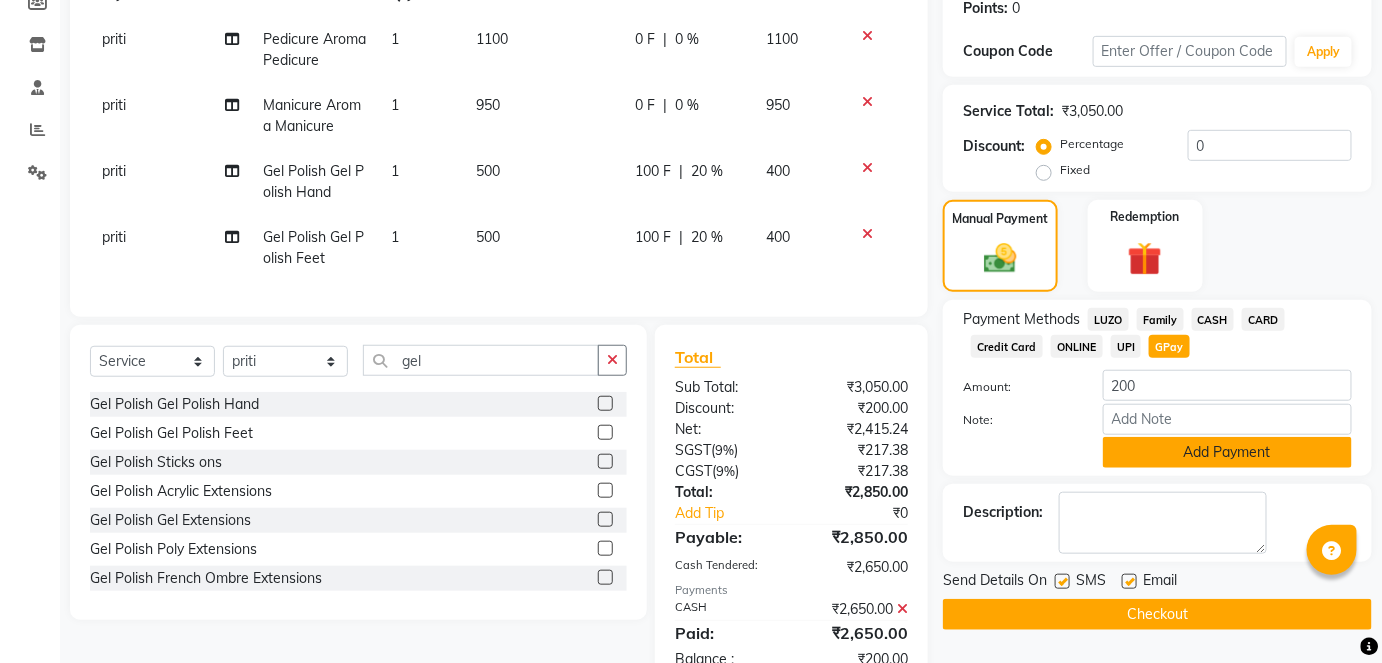 click on "Add Payment" 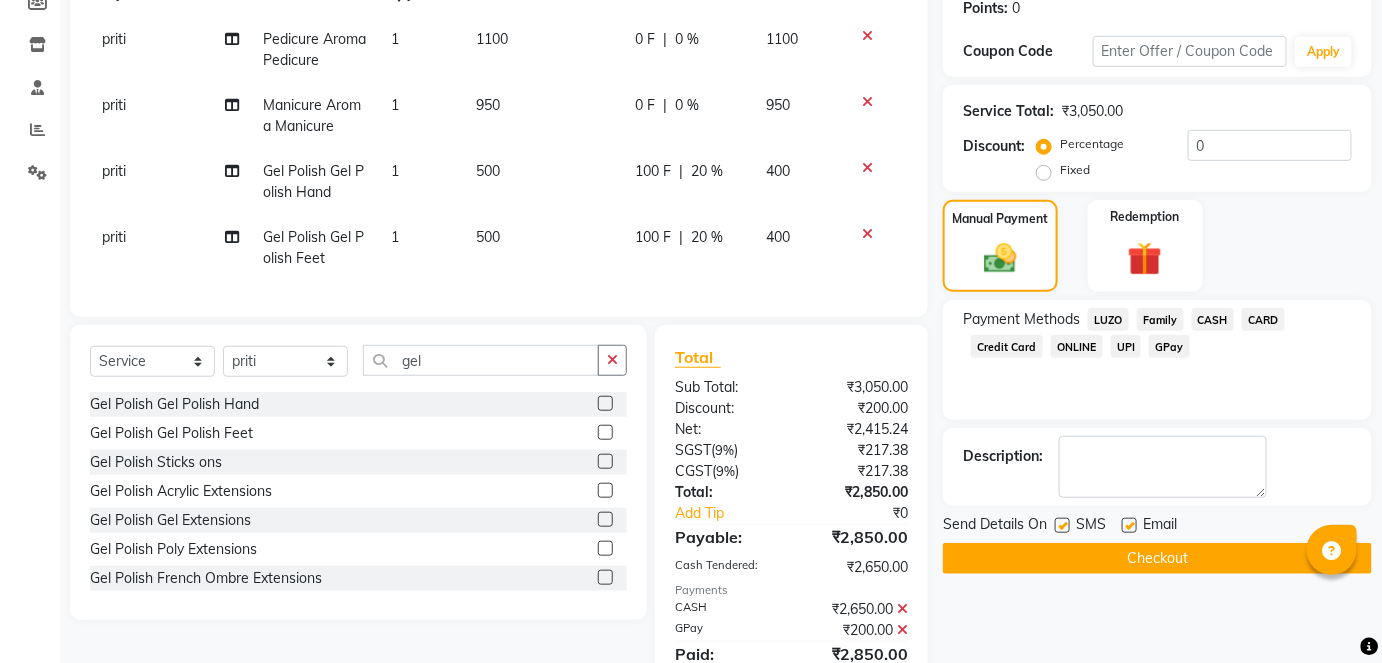 click on "Checkout" 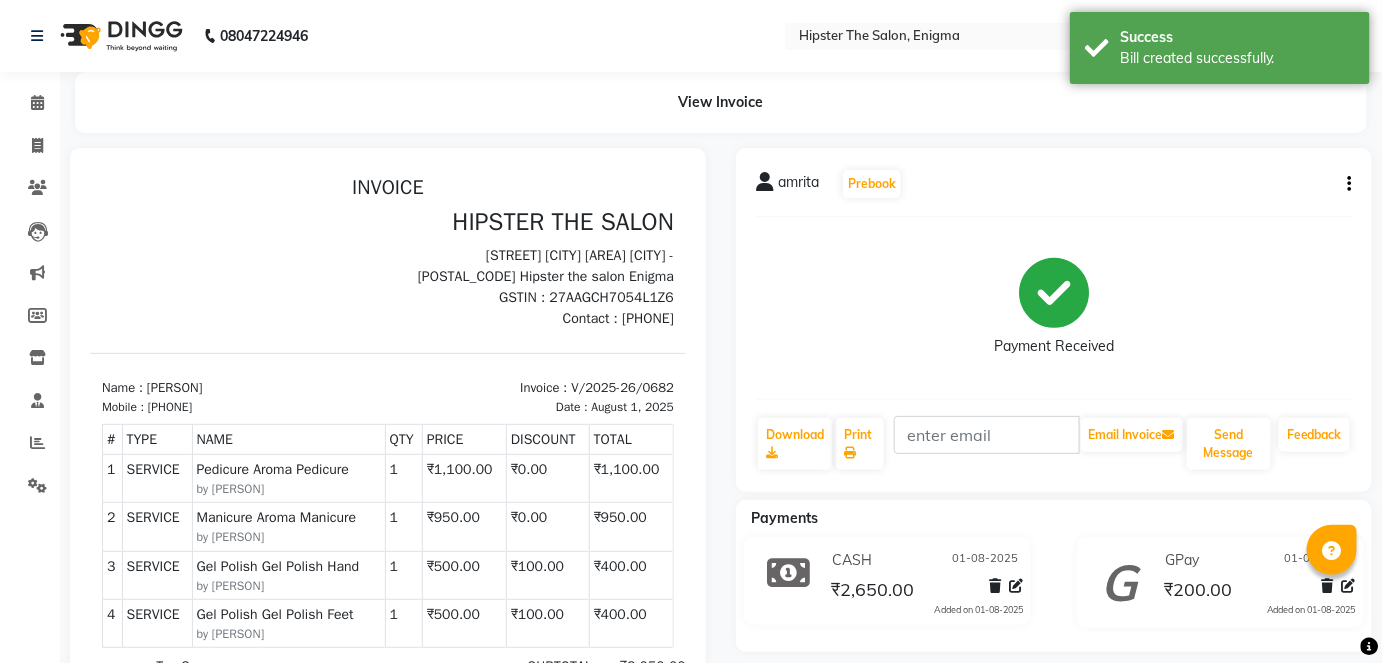 scroll, scrollTop: 0, scrollLeft: 0, axis: both 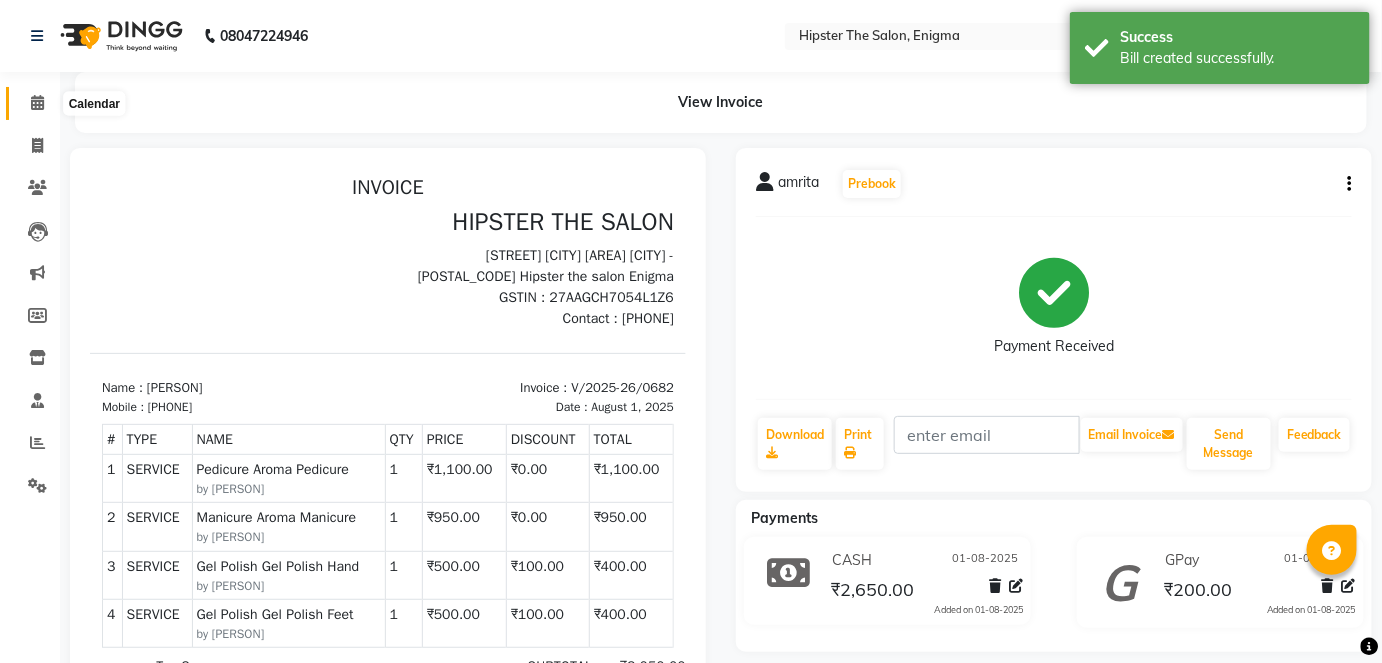 click 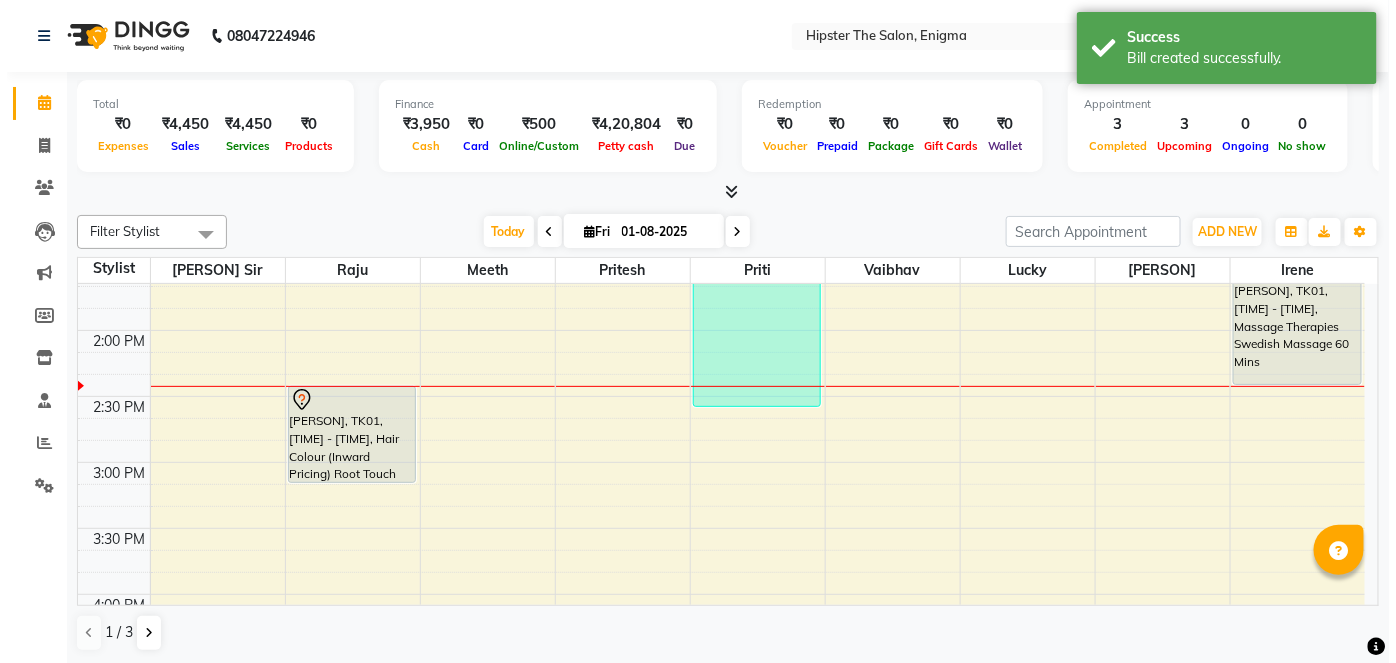 scroll, scrollTop: 748, scrollLeft: 0, axis: vertical 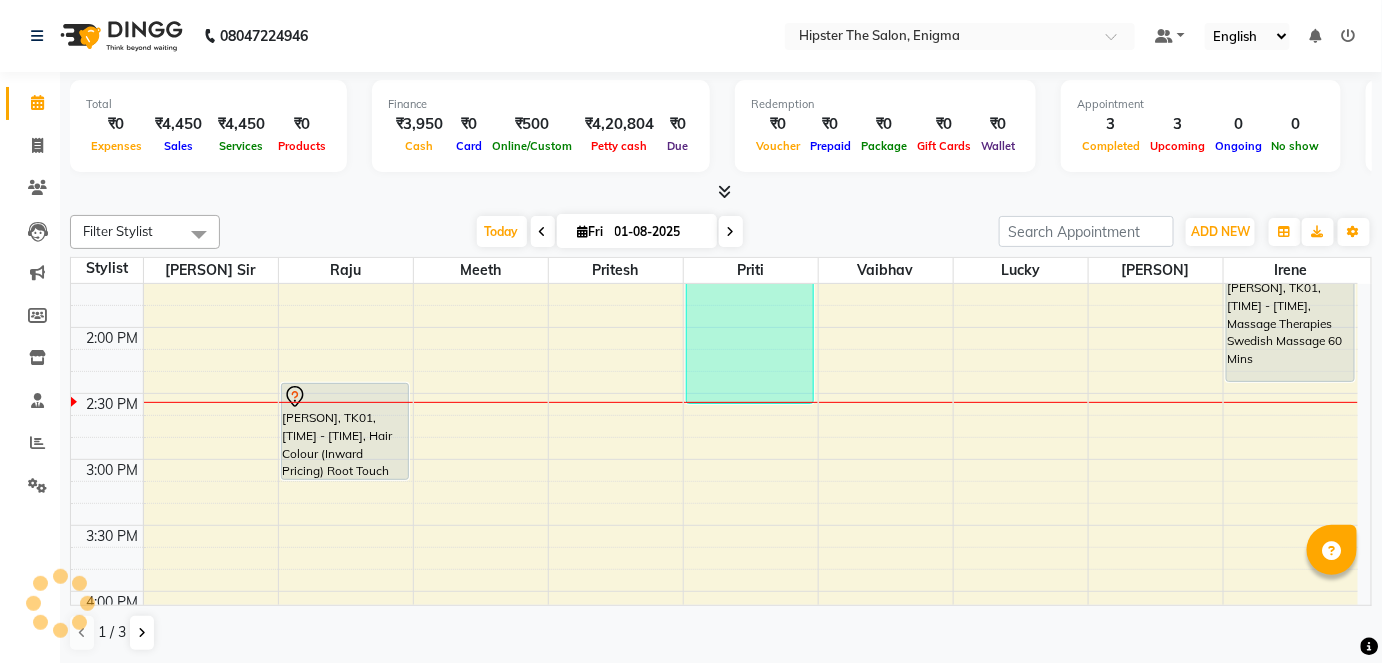 click at bounding box center [1349, 36] 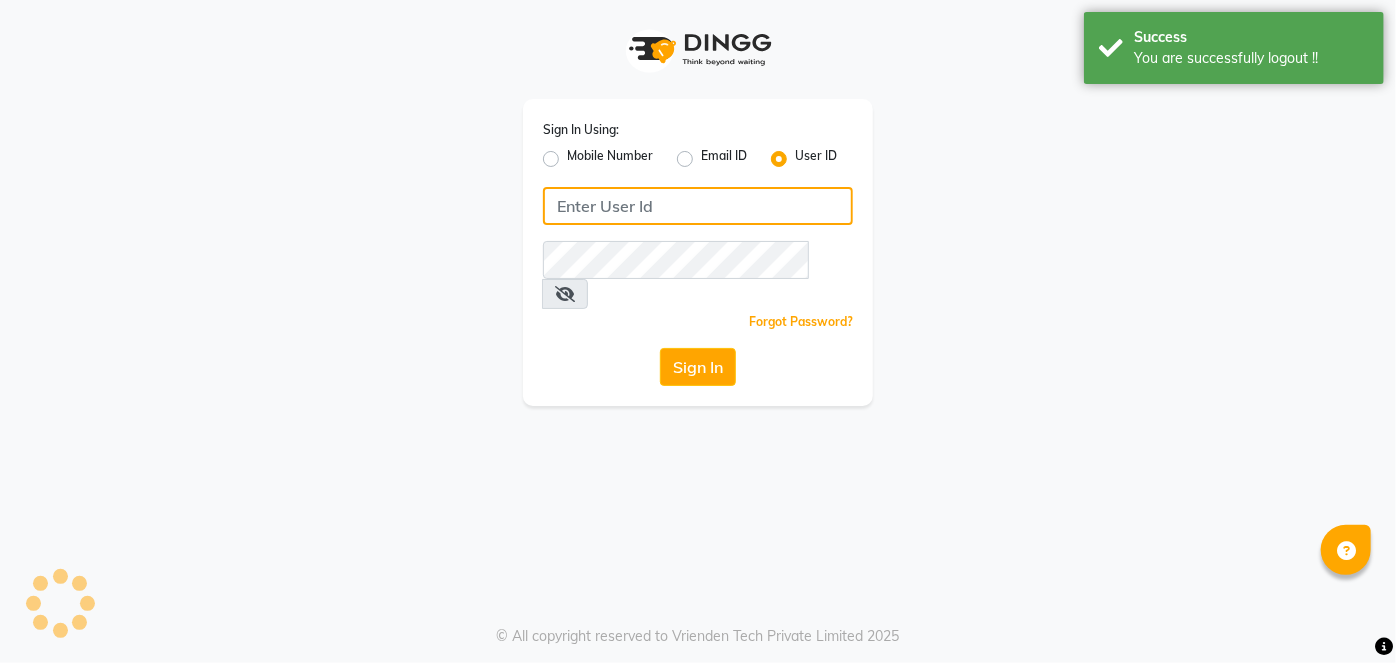 type on "9137134181" 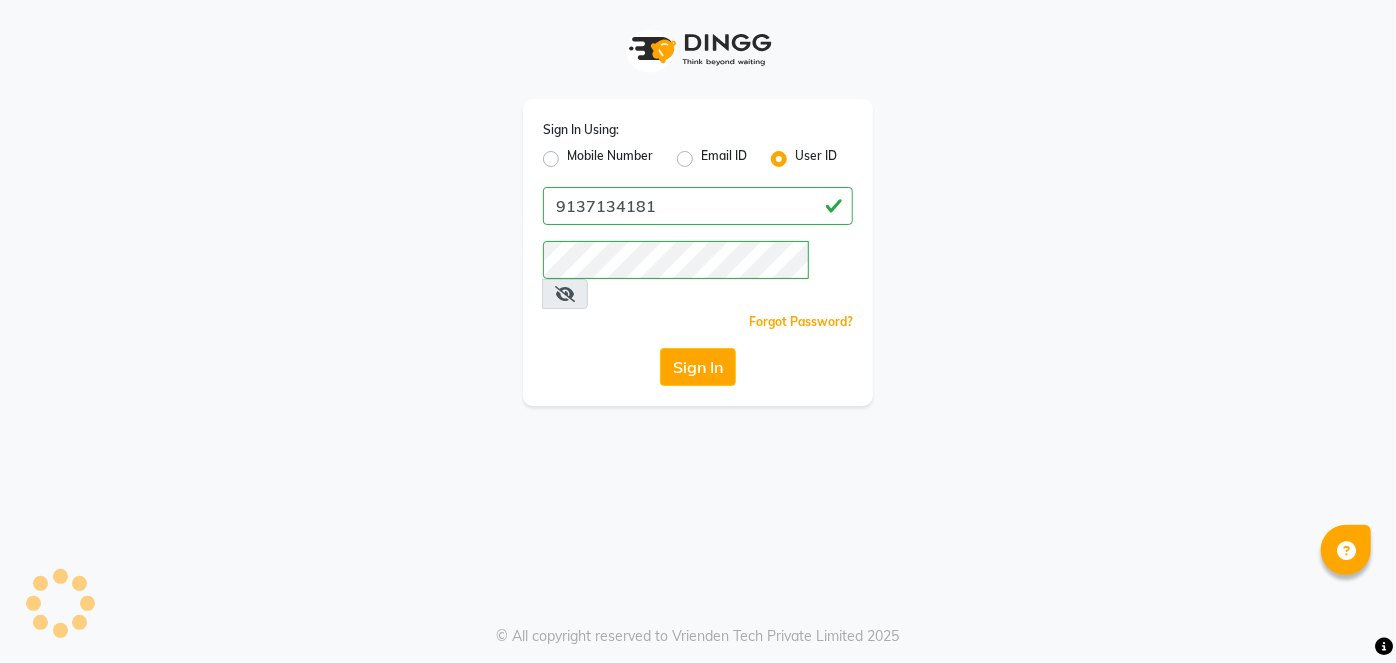 click on "Mobile Number" 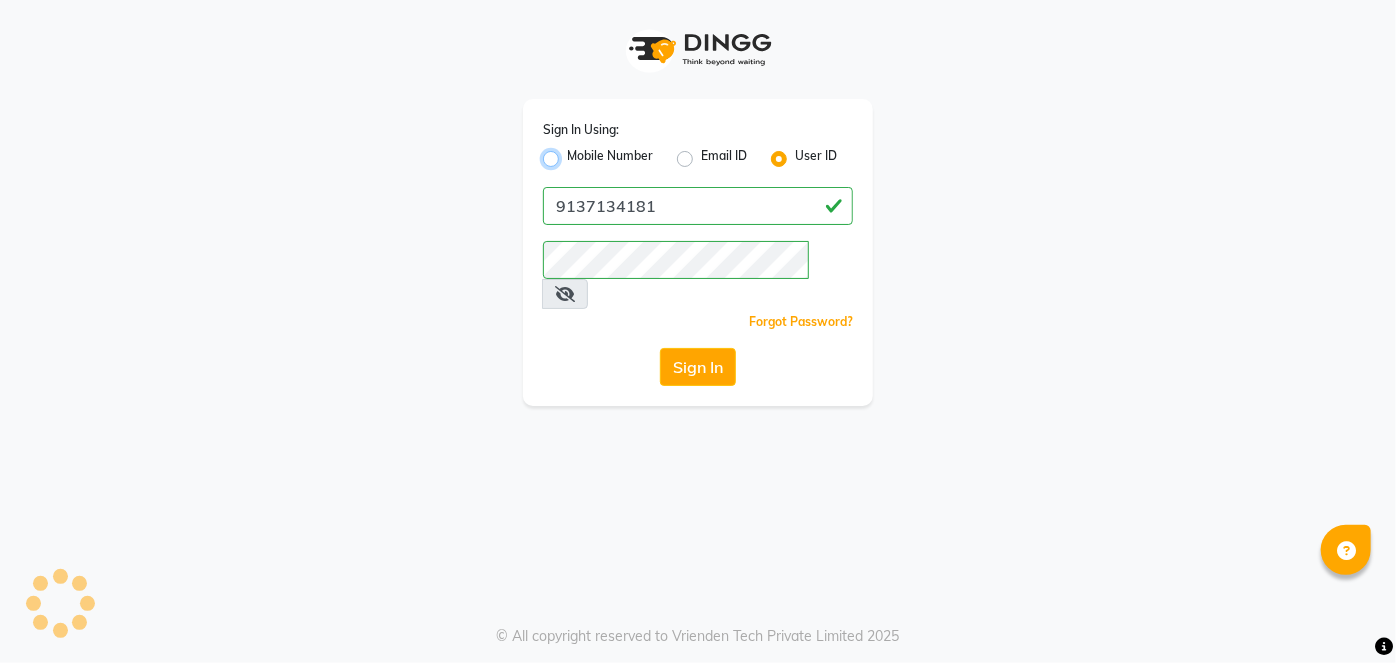 click on "Mobile Number" at bounding box center [573, 153] 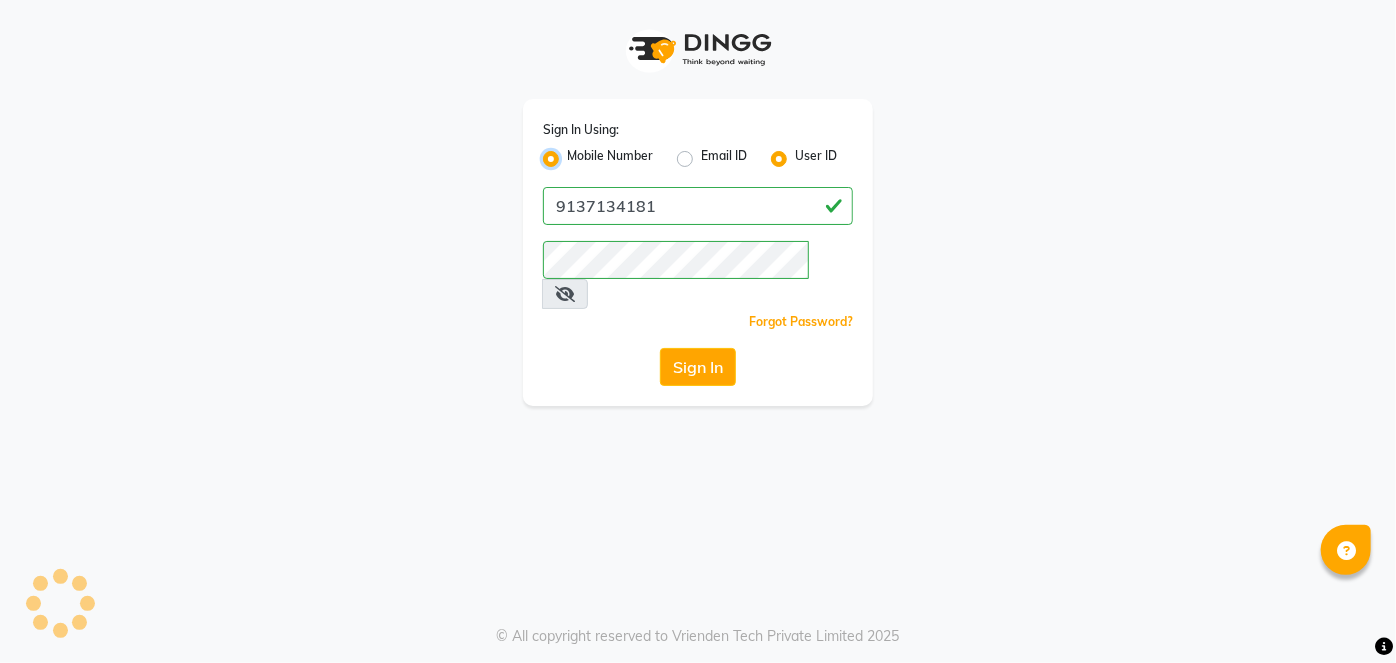 radio on "false" 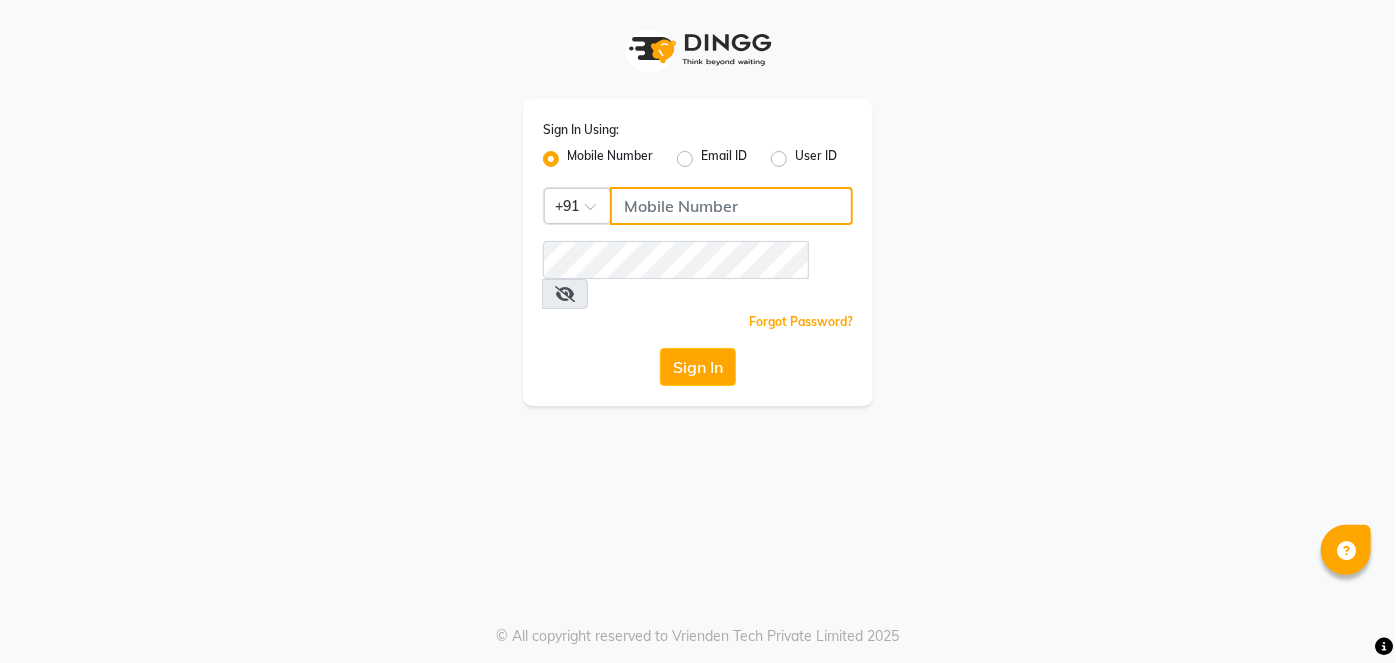click 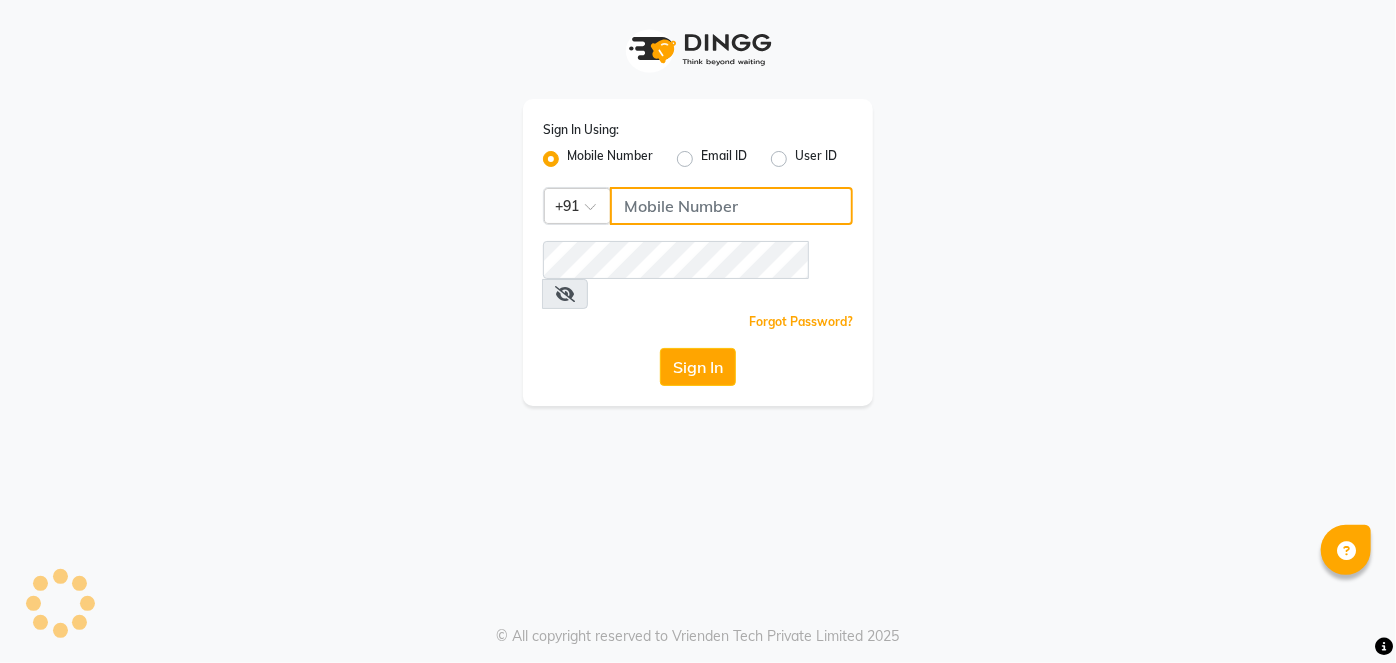 type on "7738324162" 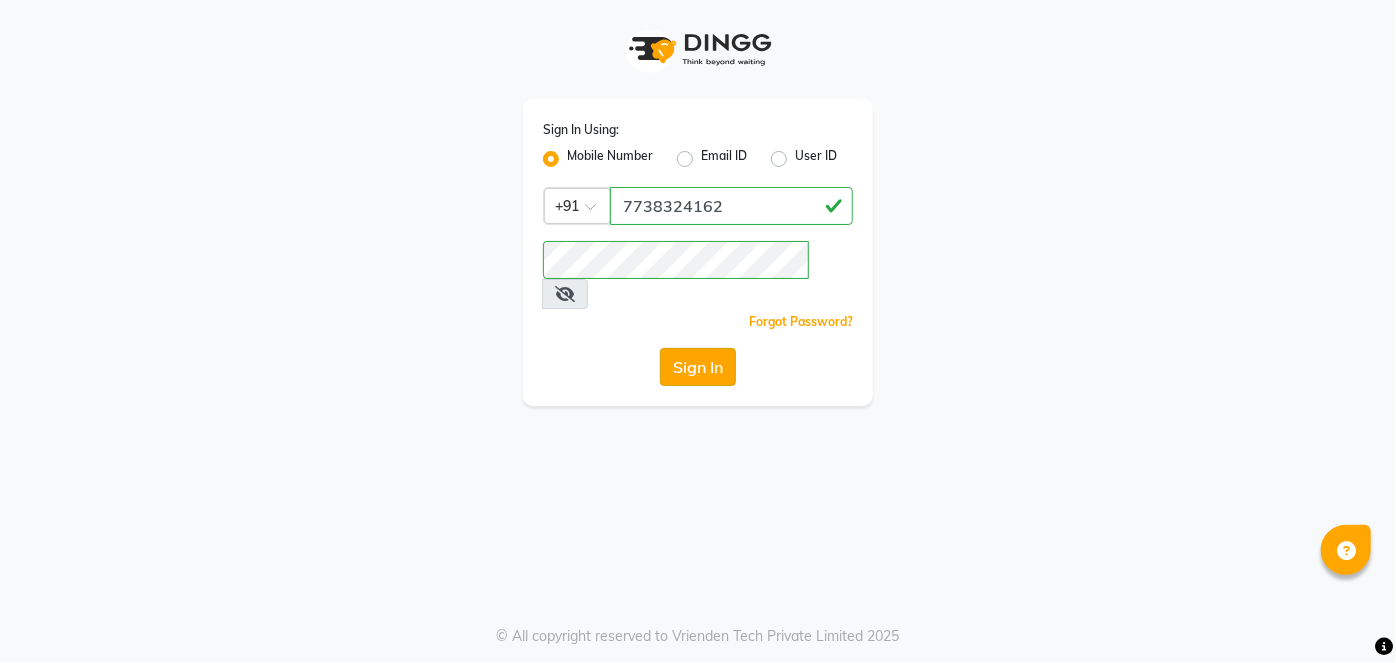 click on "Sign In" 